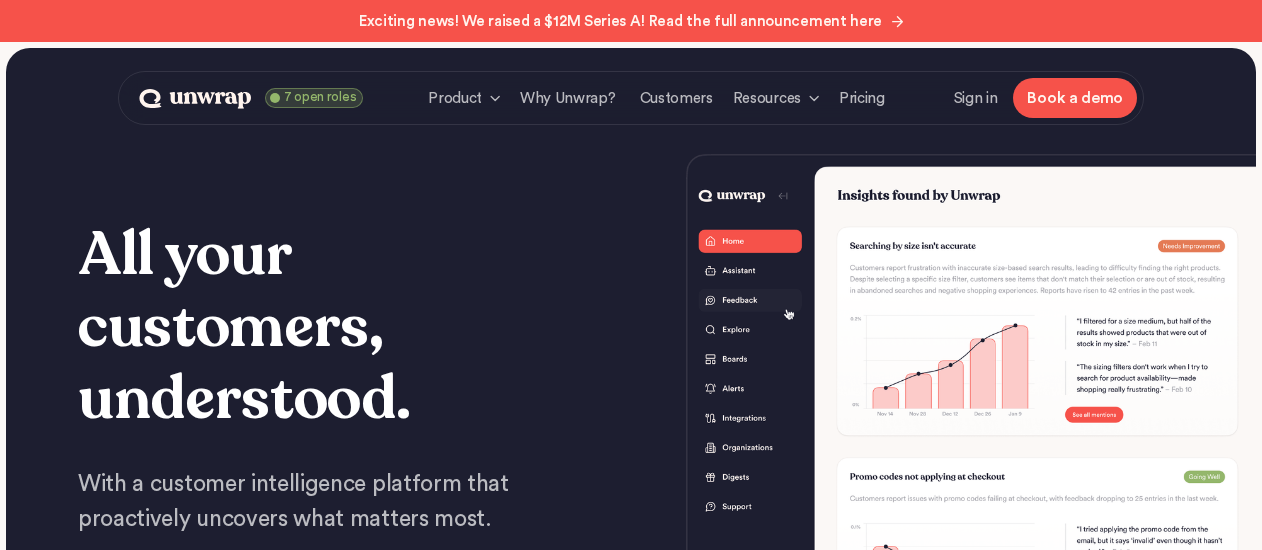 scroll, scrollTop: 0, scrollLeft: 0, axis: both 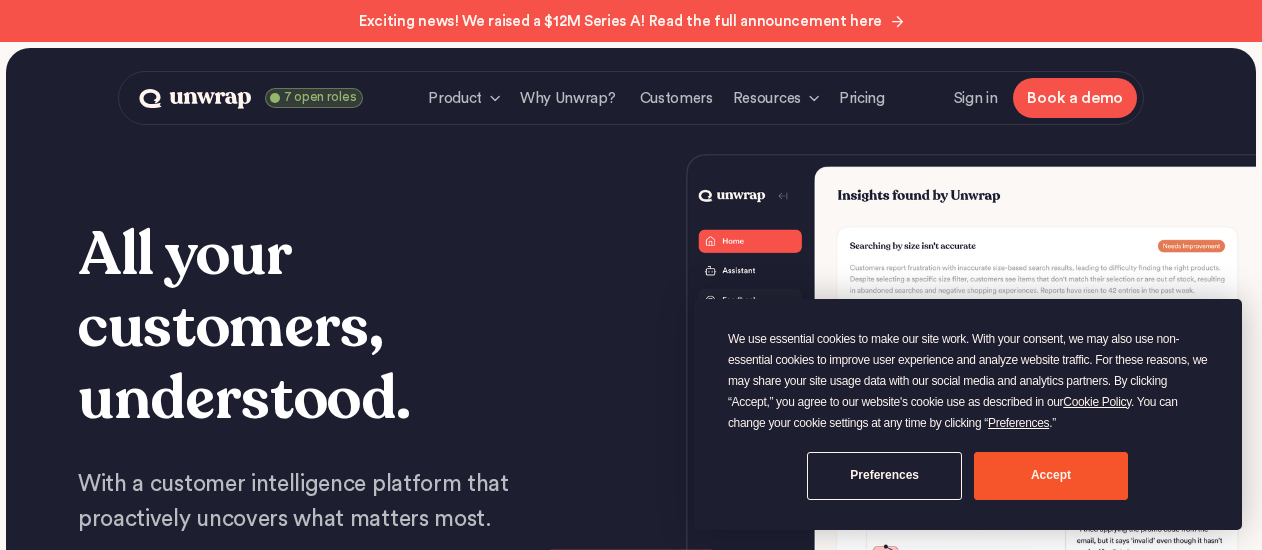 click on "Accept" at bounding box center [1051, 476] 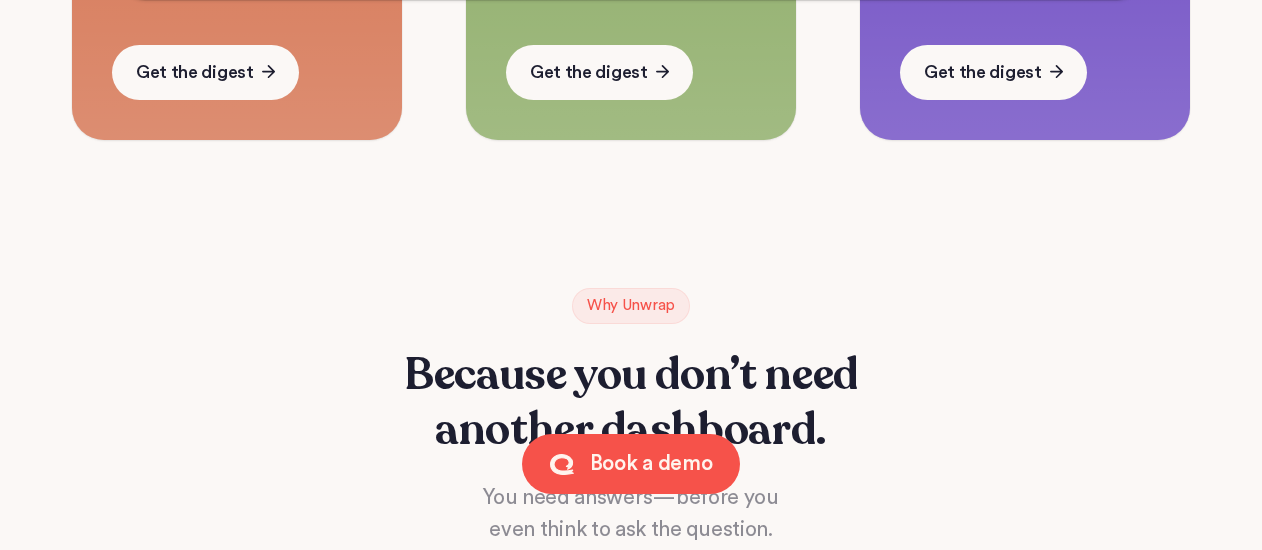 scroll, scrollTop: 0, scrollLeft: 0, axis: both 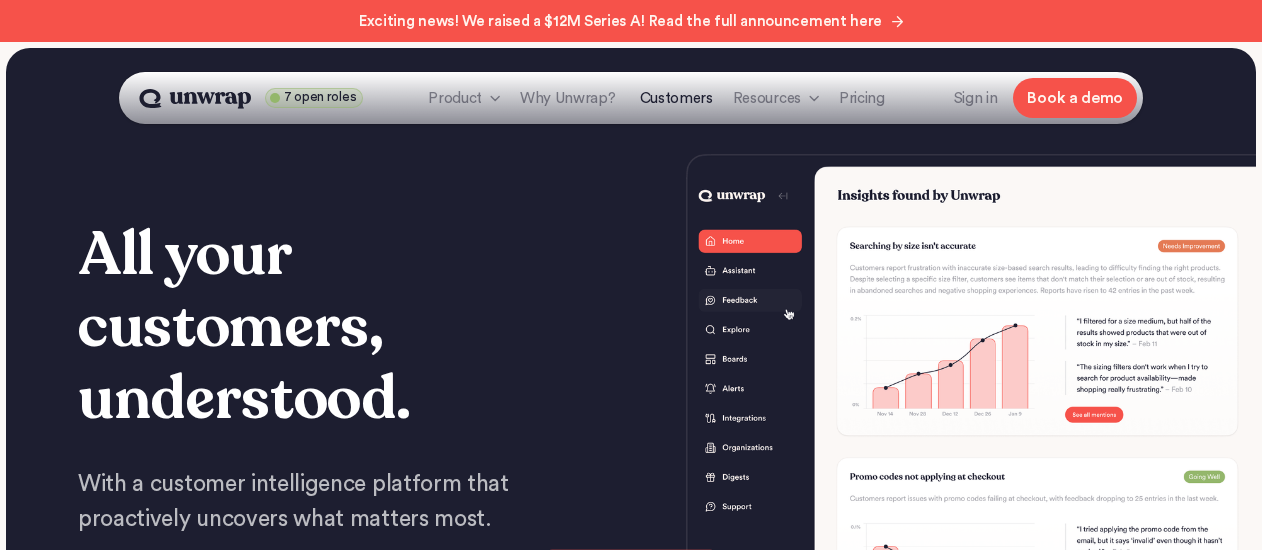 click on "Customers" at bounding box center (676, 98) 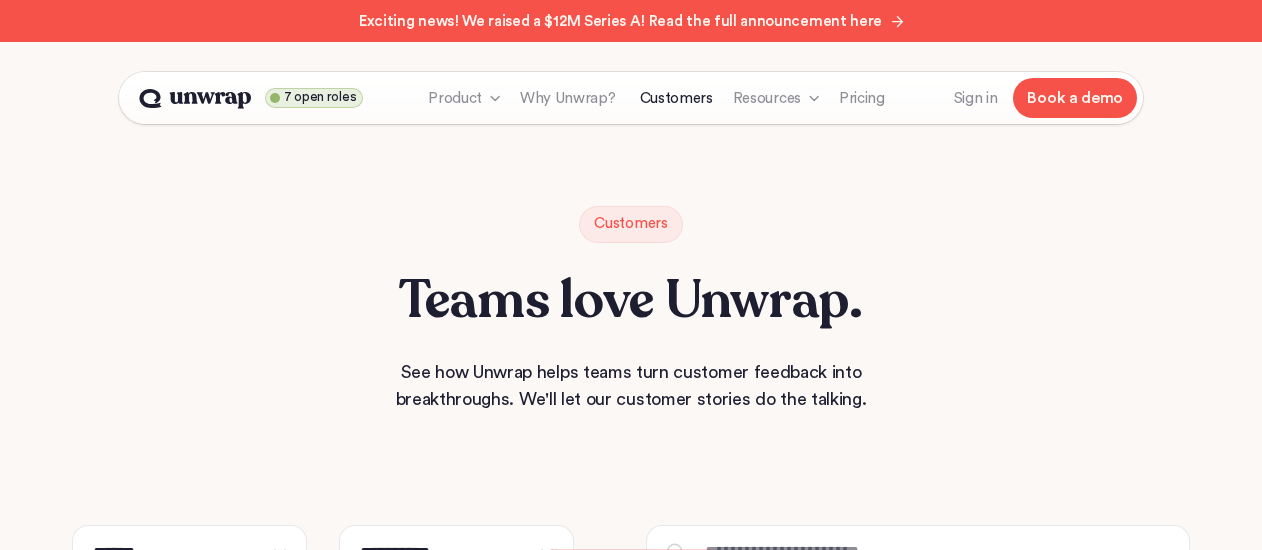scroll, scrollTop: 0, scrollLeft: 0, axis: both 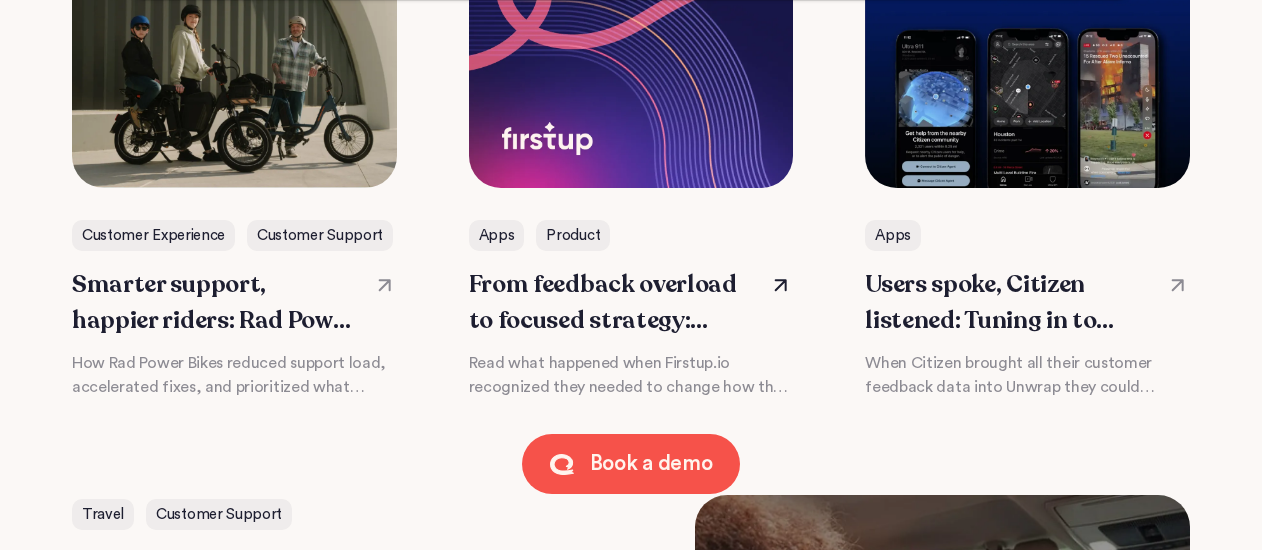 click at bounding box center [631, 172] 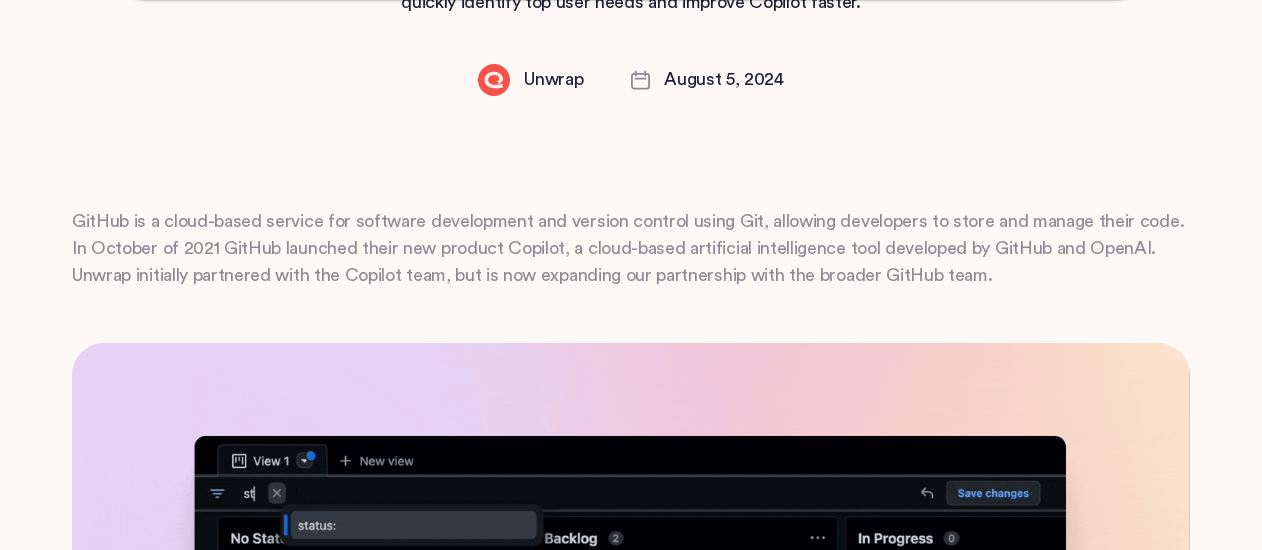 scroll, scrollTop: 643, scrollLeft: 0, axis: vertical 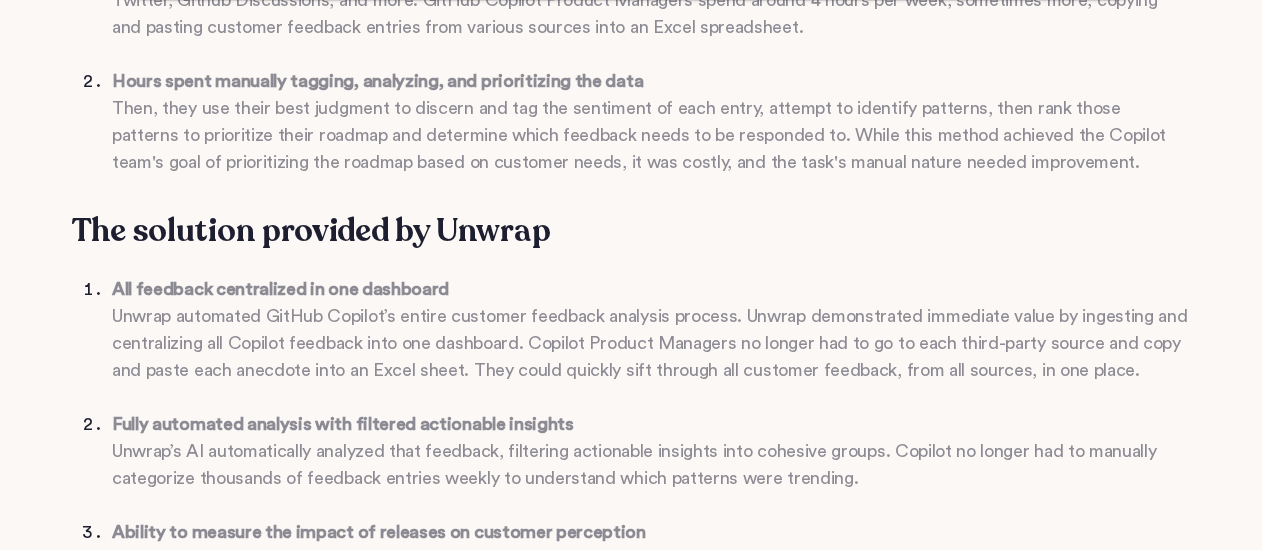 click on "All feedback centralized in one dashboard" at bounding box center (280, 289) 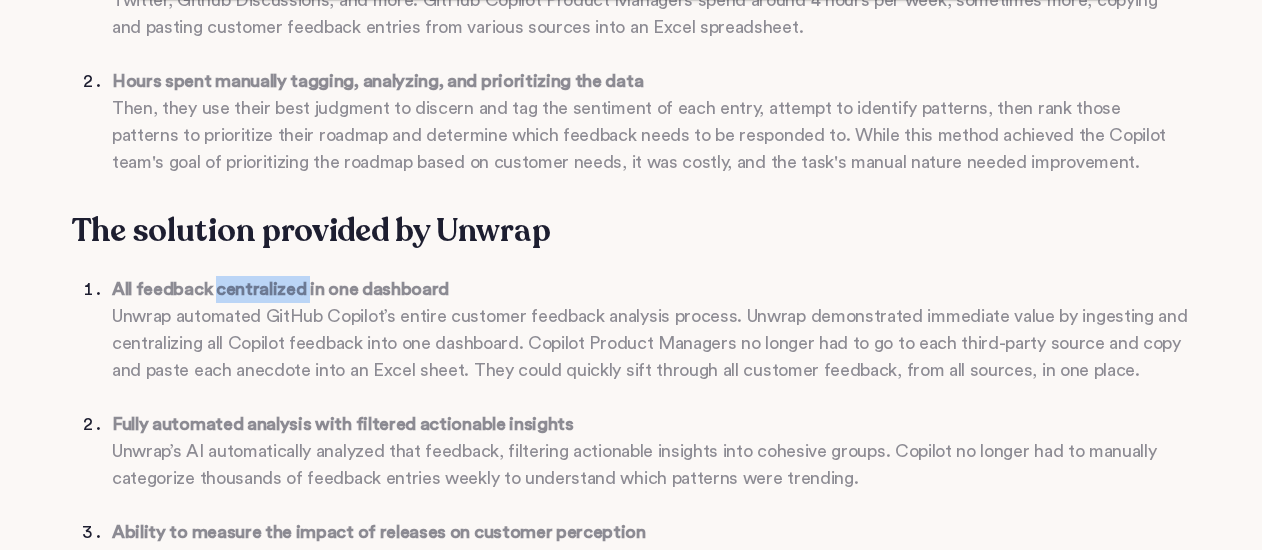 click on "All feedback centralized in one dashboard" at bounding box center [280, 289] 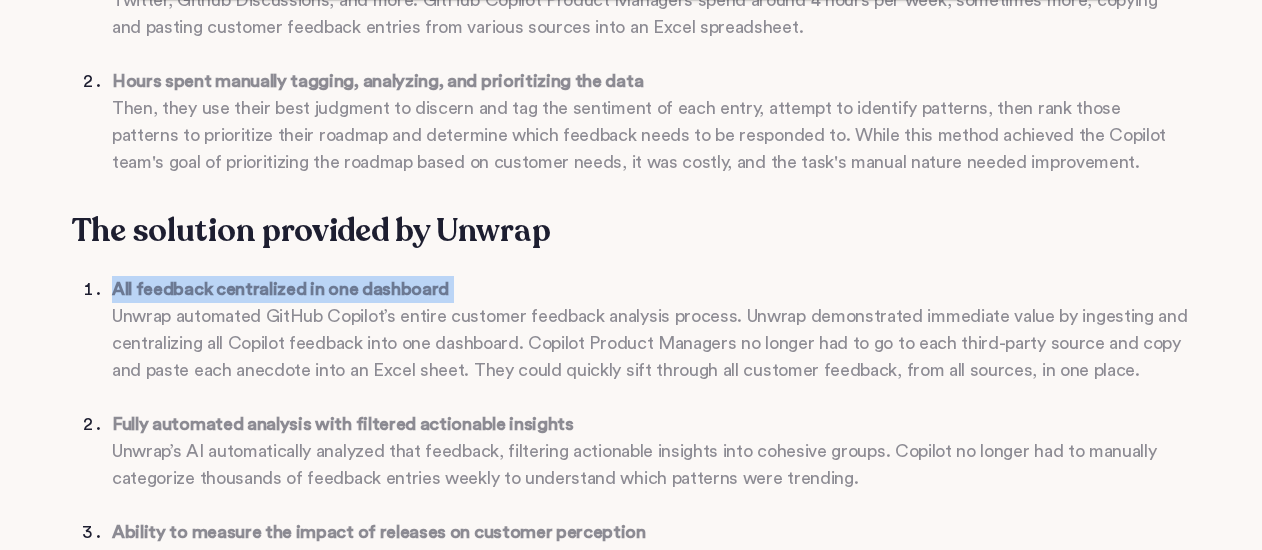 click on "All feedback centralized in one dashboard" at bounding box center [280, 289] 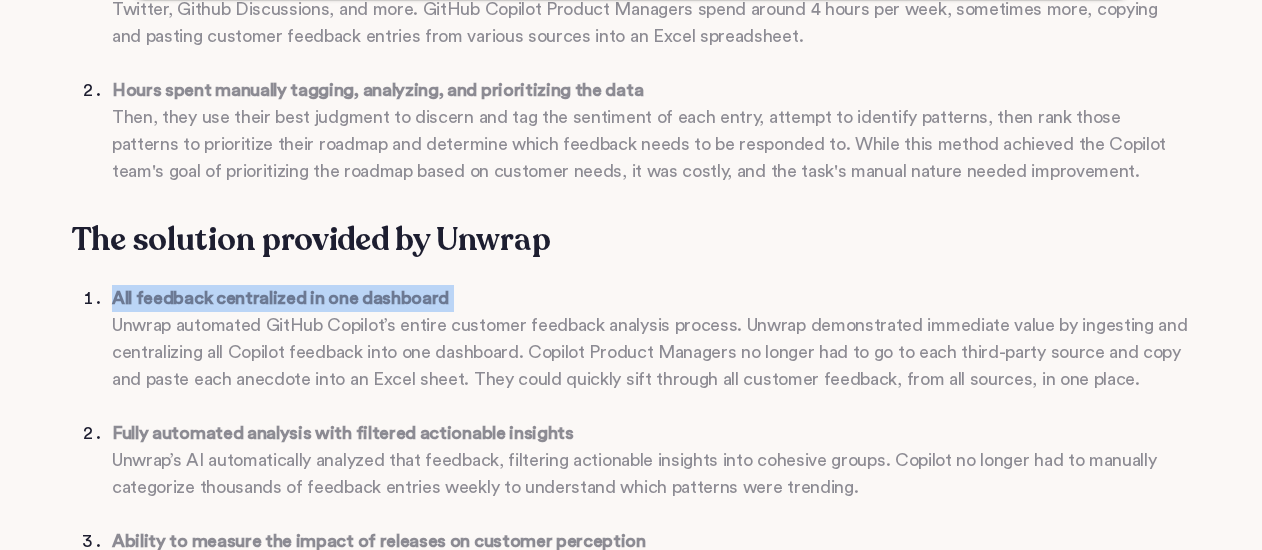 click on "All feedback centralized in one dashboard Unwrap automated GitHub Copilot’s entire customer feedback analysis process. Unwrap demonstrated immediate value by ingesting and centralizing all Copilot feedback into one dashboard. Copilot Product Managers no longer had to go to each third-party source and copy and paste each anecdote into an Excel sheet. They could quickly sift through all customer feedback, from all sources, in one place. ‍" at bounding box center (651, 352) 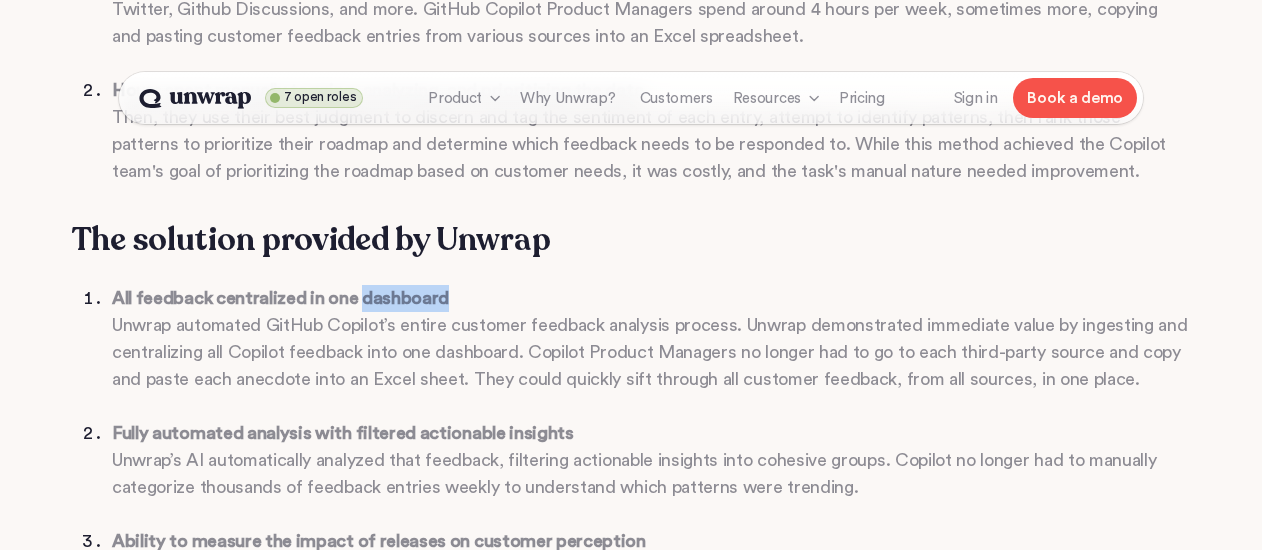 click on "All feedback centralized in one dashboard Unwrap automated GitHub Copilot’s entire customer feedback analysis process. Unwrap demonstrated immediate value by ingesting and centralizing all Copilot feedback into one dashboard. Copilot Product Managers no longer had to go to each third-party source and copy and paste each anecdote into an Excel sheet. They could quickly sift through all customer feedback, from all sources, in one place. ‍" at bounding box center (651, 352) 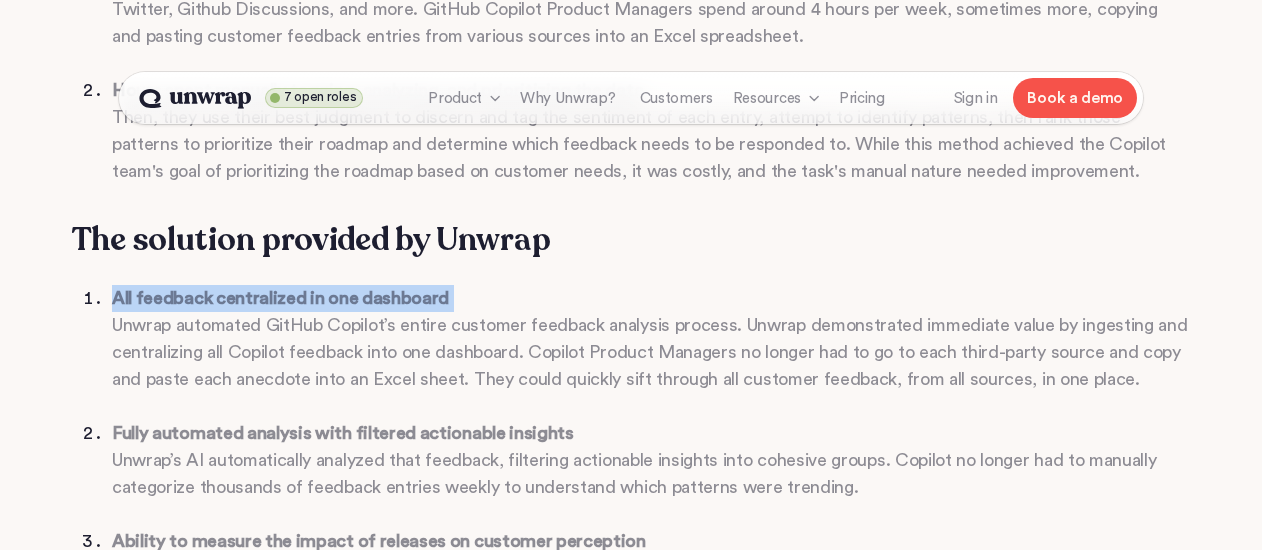 click on "All feedback centralized in one dashboard" at bounding box center [280, 298] 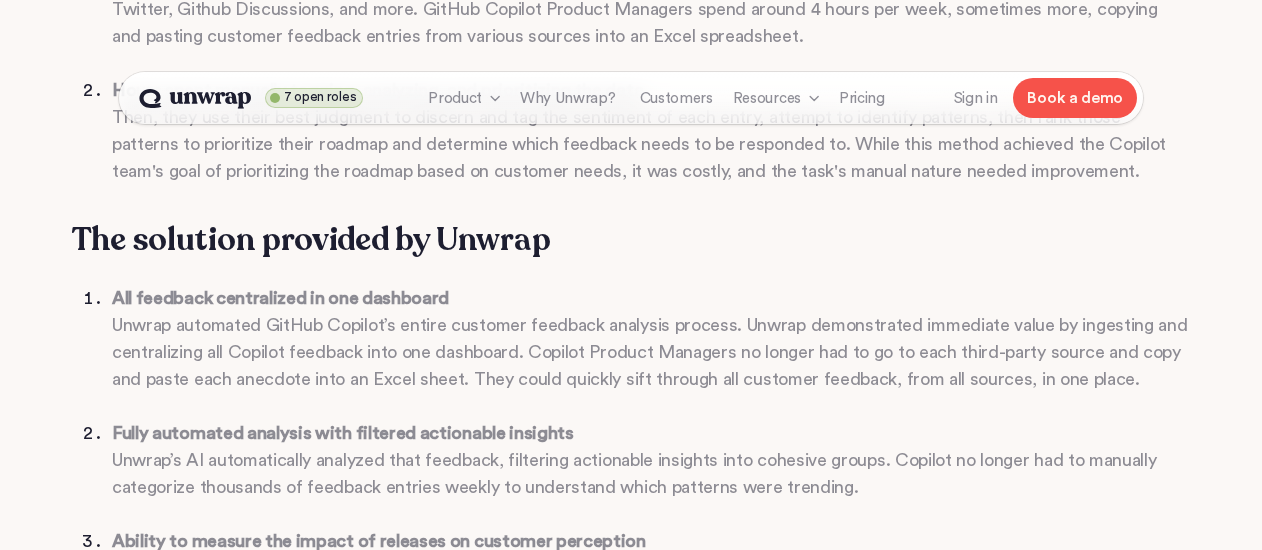 click on "Fully automated analysis with filtered actionable insights" at bounding box center (343, 433) 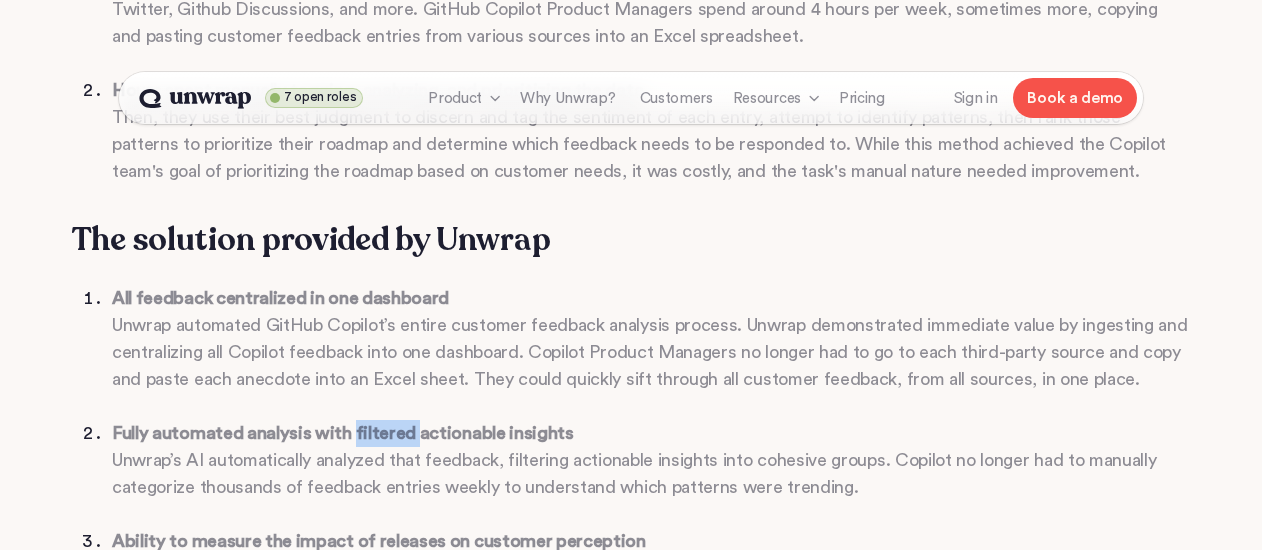 click on "Fully automated analysis with filtered actionable insights" at bounding box center [343, 433] 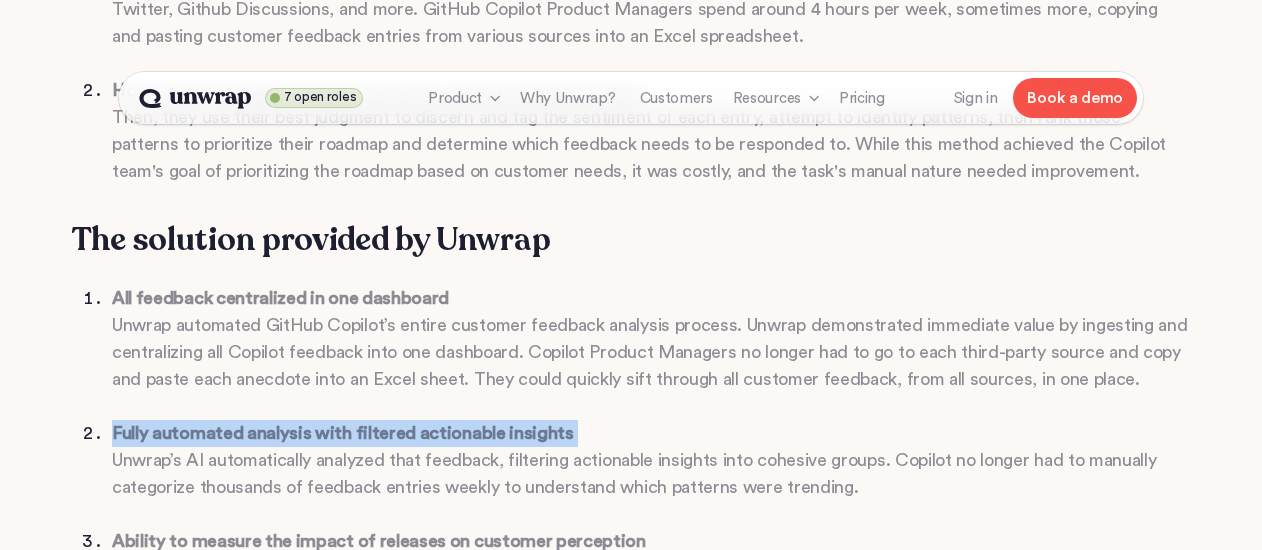 click on "Fully automated analysis with filtered actionable insights" at bounding box center (343, 433) 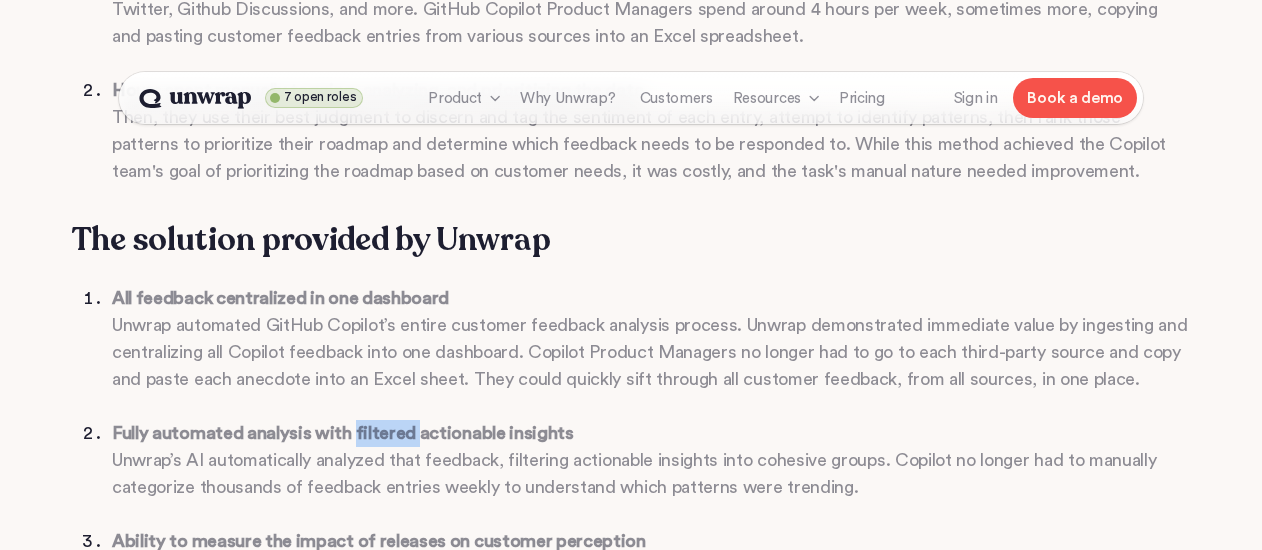 click on "Fully automated analysis with filtered actionable insights" at bounding box center [343, 433] 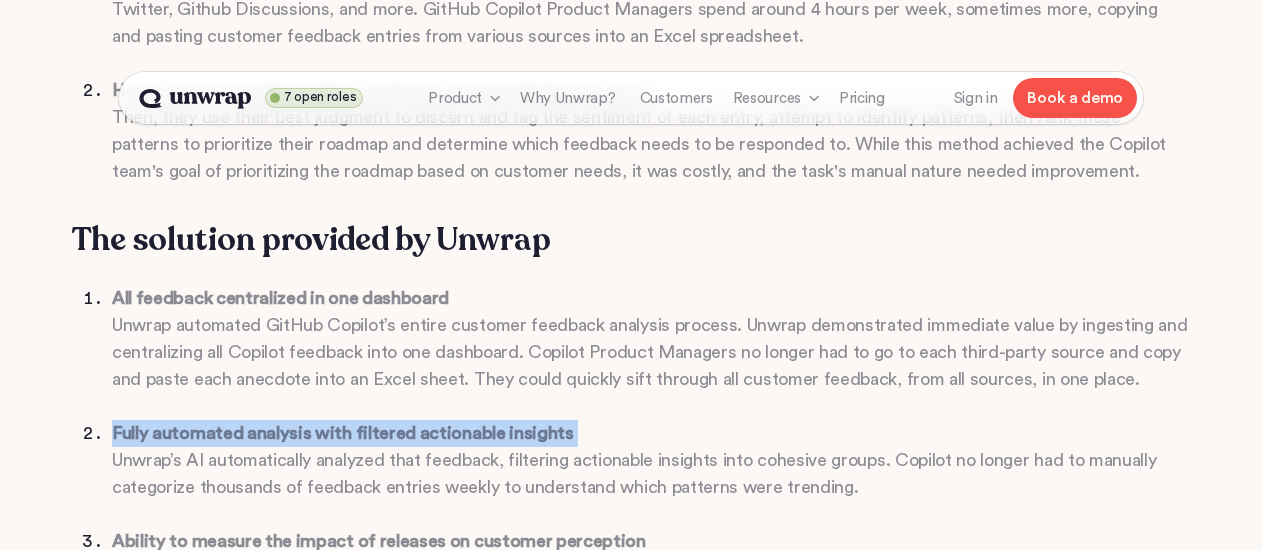 click on "Fully automated analysis with filtered actionable insights" at bounding box center (343, 433) 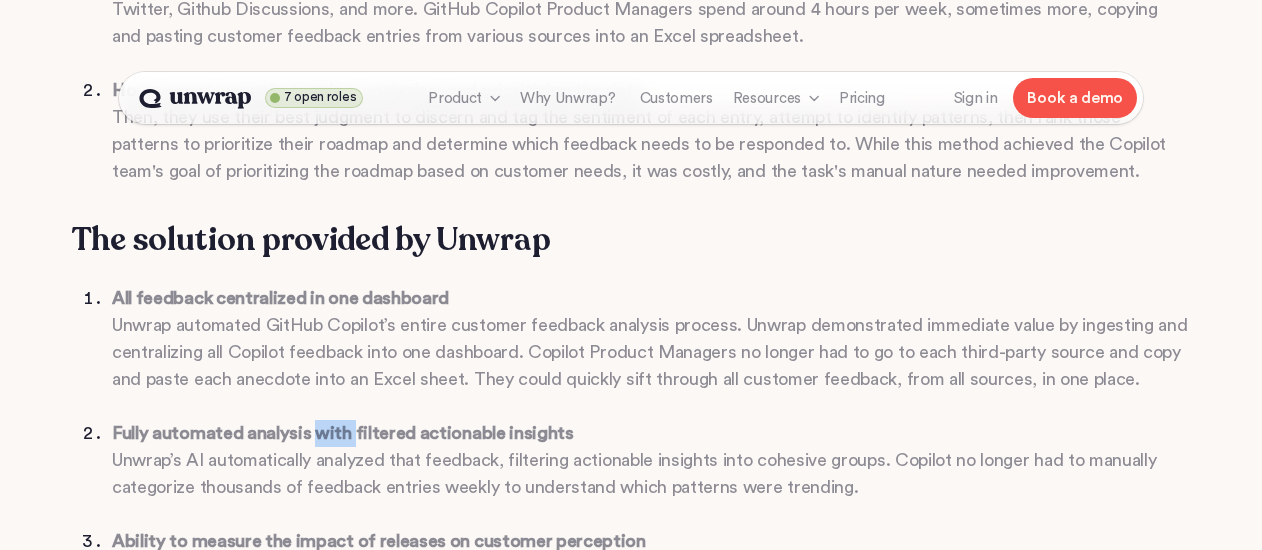 click on "Fully automated analysis with filtered actionable insights" at bounding box center (343, 433) 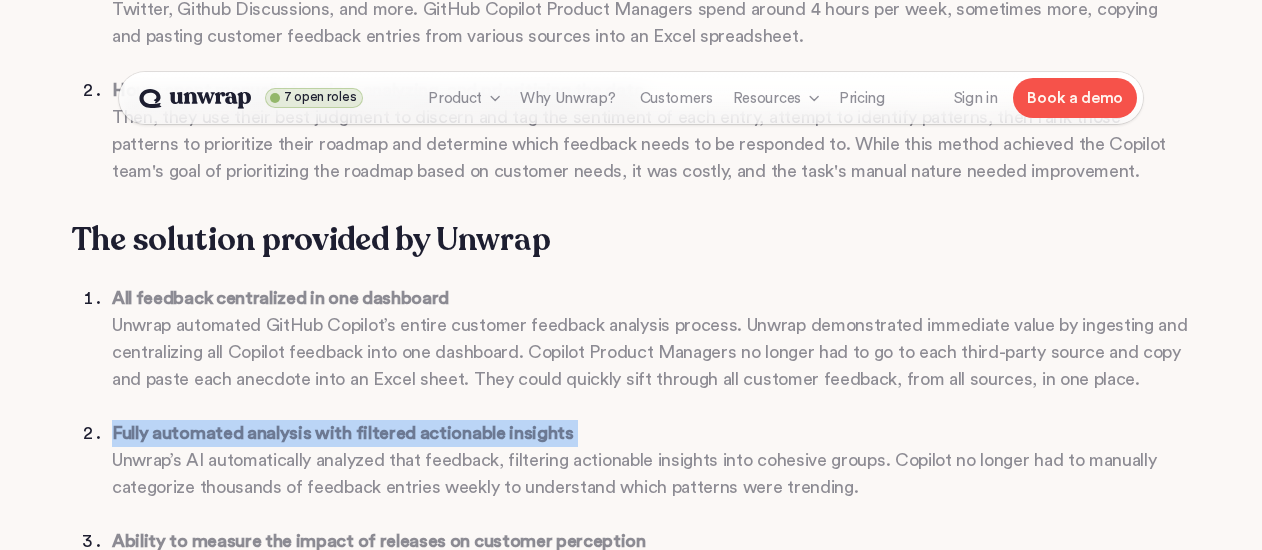 click on "Fully automated analysis with filtered actionable insights" at bounding box center (343, 433) 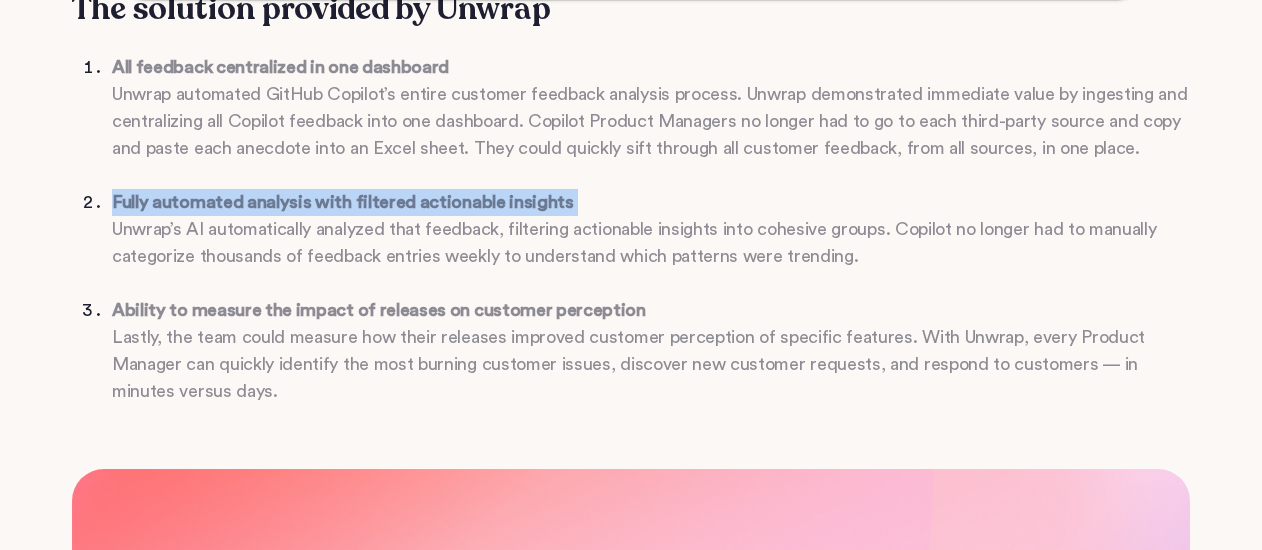 scroll, scrollTop: 1937, scrollLeft: 0, axis: vertical 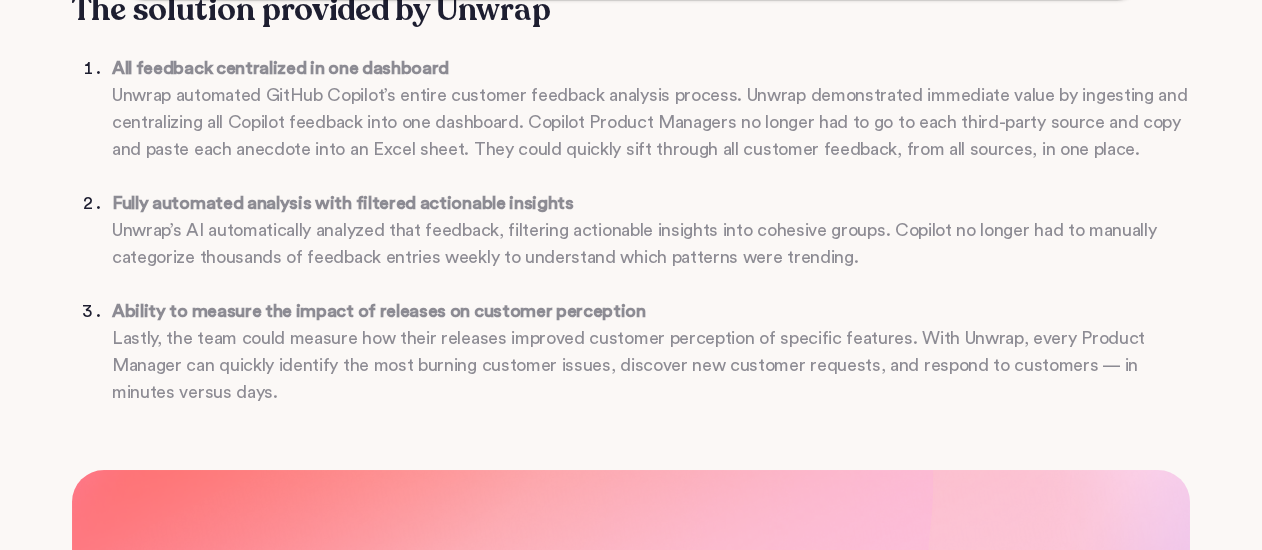 click on "Ability to measure the impact of releases on customer perception" at bounding box center (379, 311) 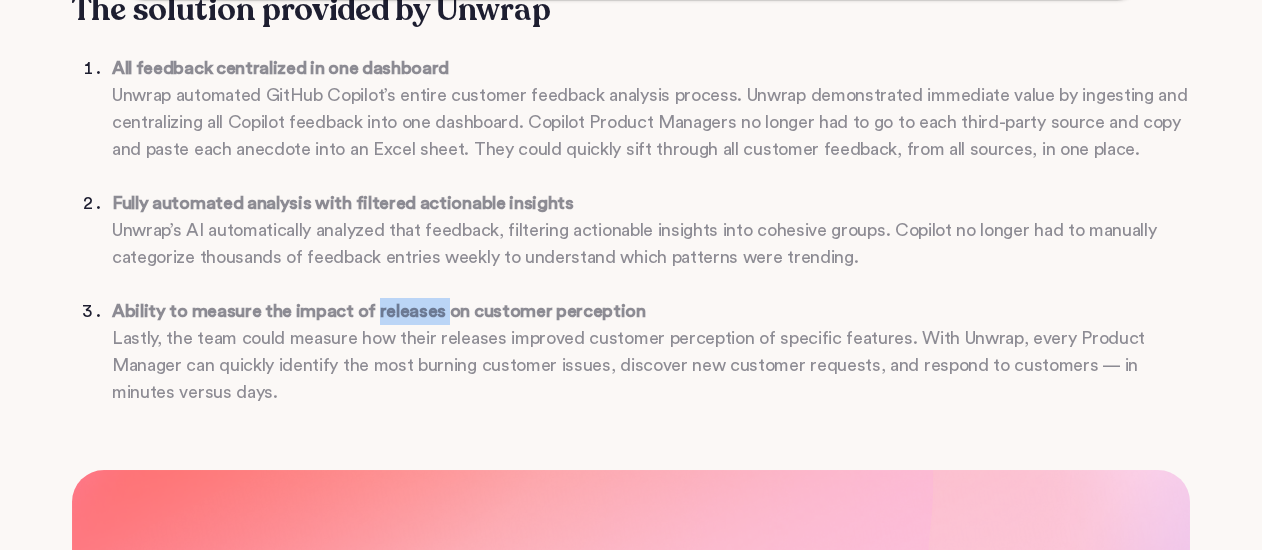 click on "Ability to measure the impact of releases on customer perception" at bounding box center [379, 311] 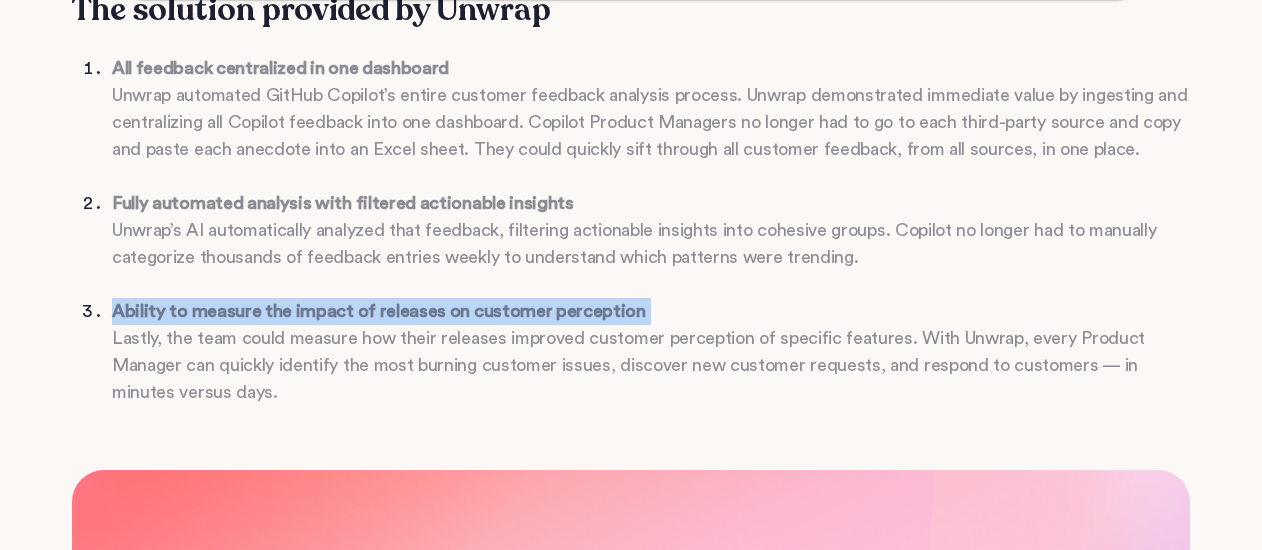 click on "Ability to measure the impact of releases on customer perception" at bounding box center (379, 311) 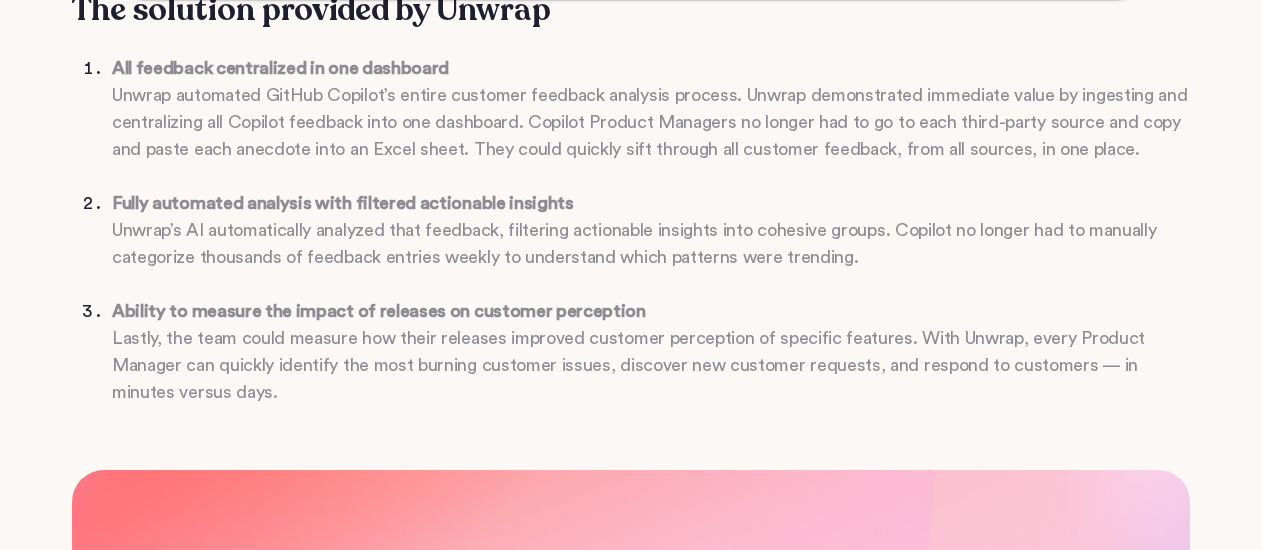 click on "Ability to measure the impact of releases on customer perception" at bounding box center [379, 311] 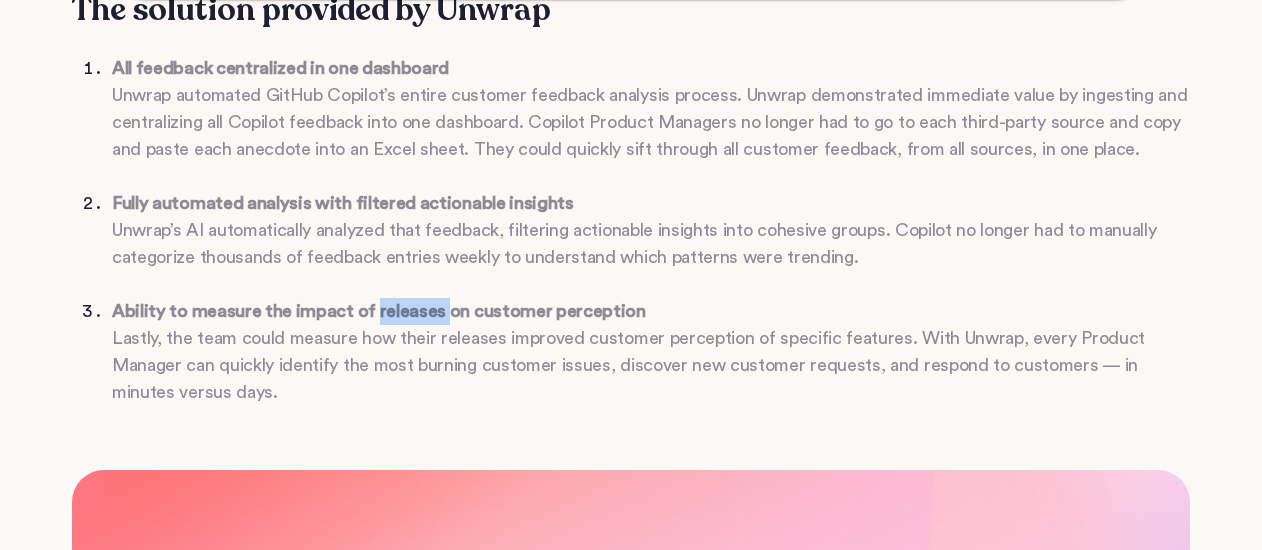 click on "Ability to measure the impact of releases on customer perception" at bounding box center [379, 311] 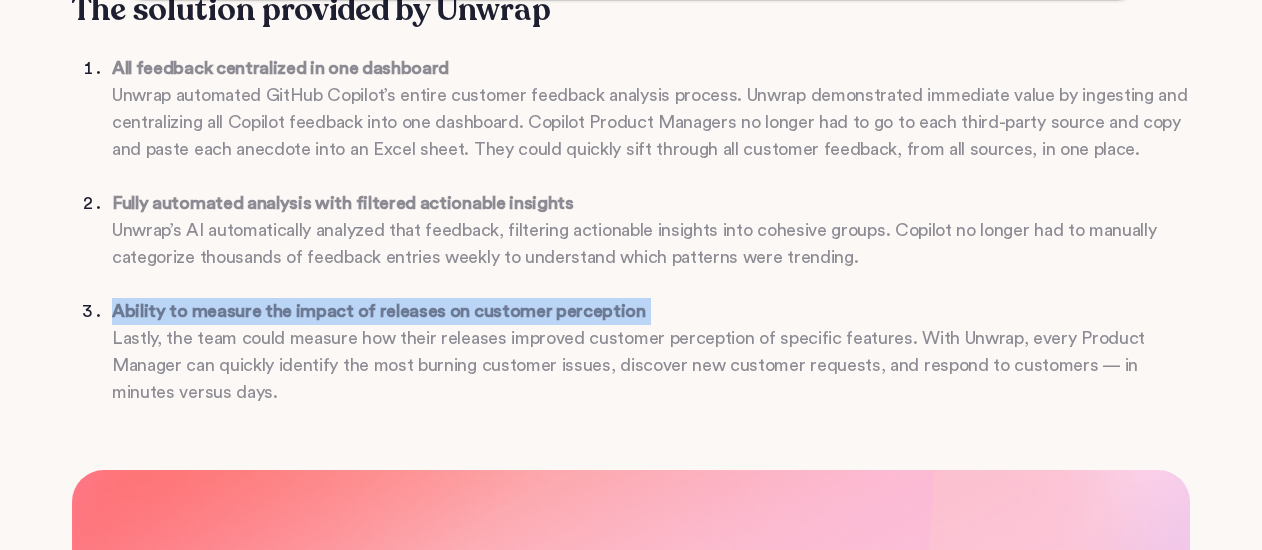 click on "Ability to measure the impact of releases on customer perception" at bounding box center (379, 311) 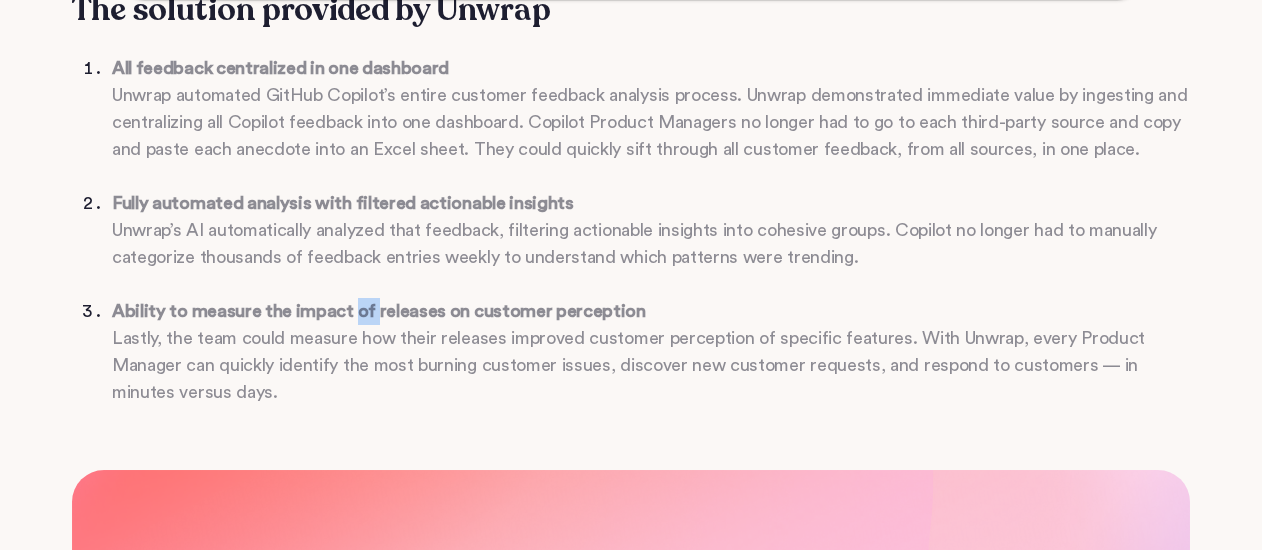click on "Ability to measure the impact of releases on customer perception" at bounding box center [379, 311] 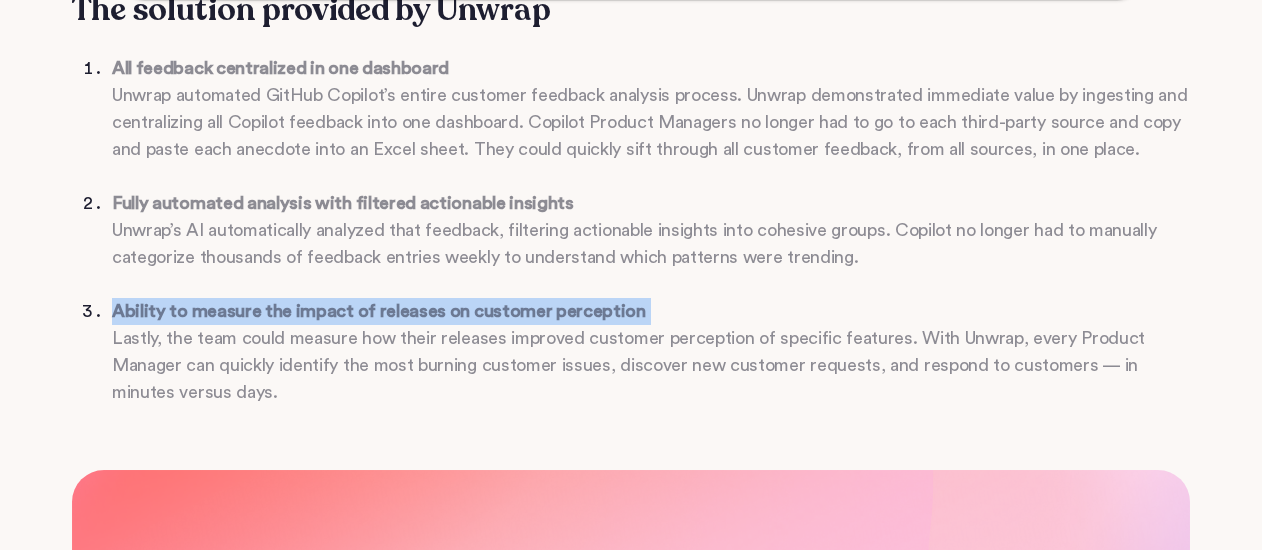 click on "Ability to measure the impact of releases on customer perception" at bounding box center [379, 311] 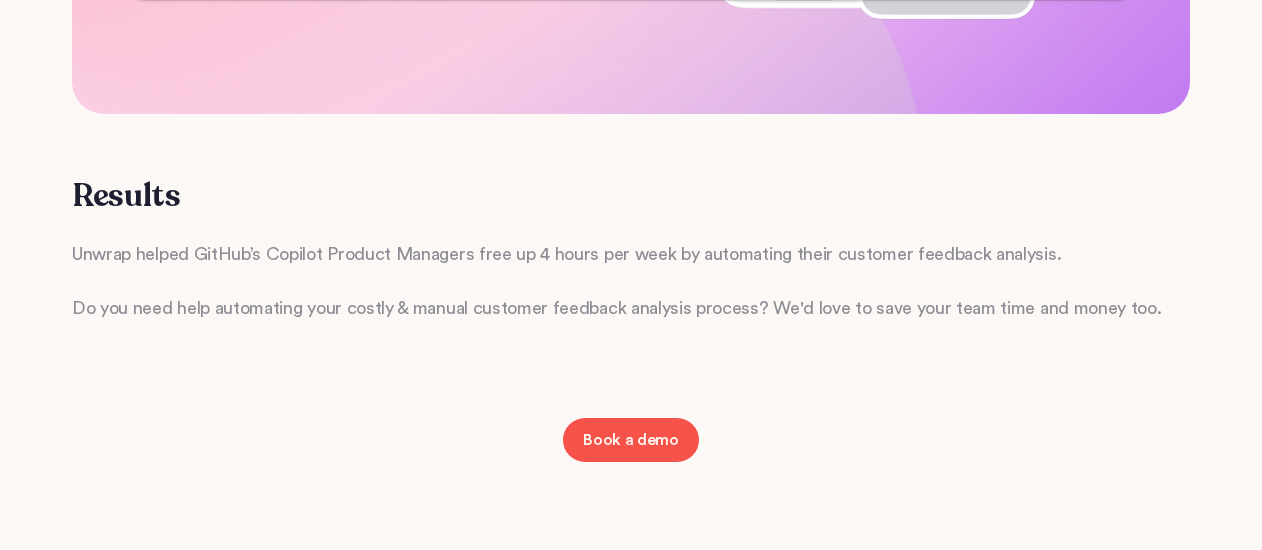 click on "Unwrap helped GitHub’s Copilot Product Managers free up 4 hours per week by automating their customer feedback analysis." at bounding box center [631, 254] 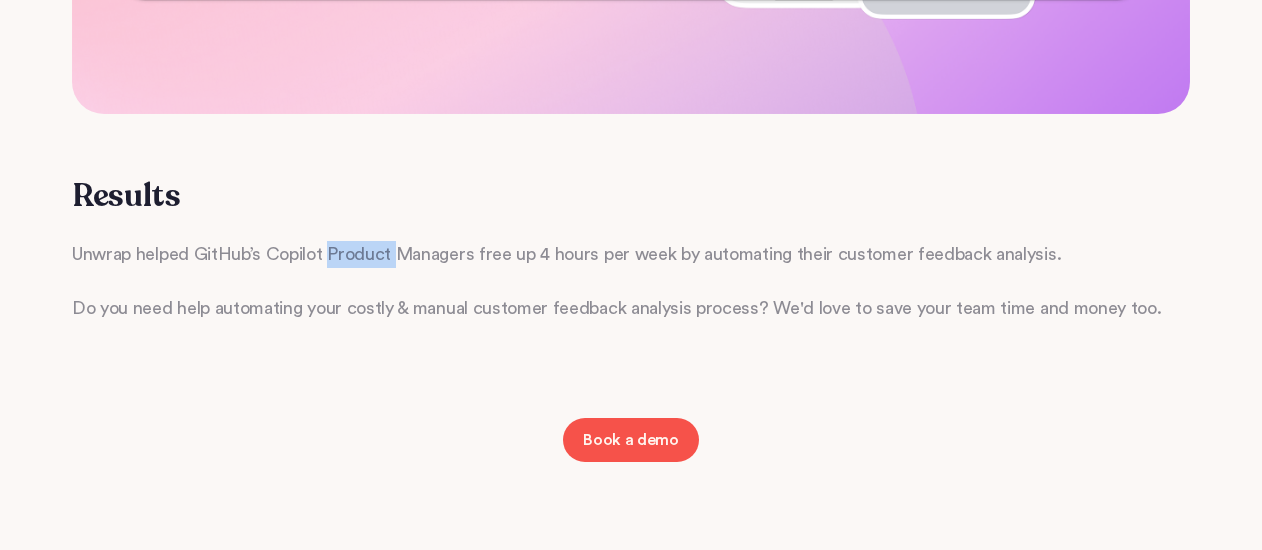 click on "Unwrap helped GitHub’s Copilot Product Managers free up 4 hours per week by automating their customer feedback analysis." at bounding box center (631, 254) 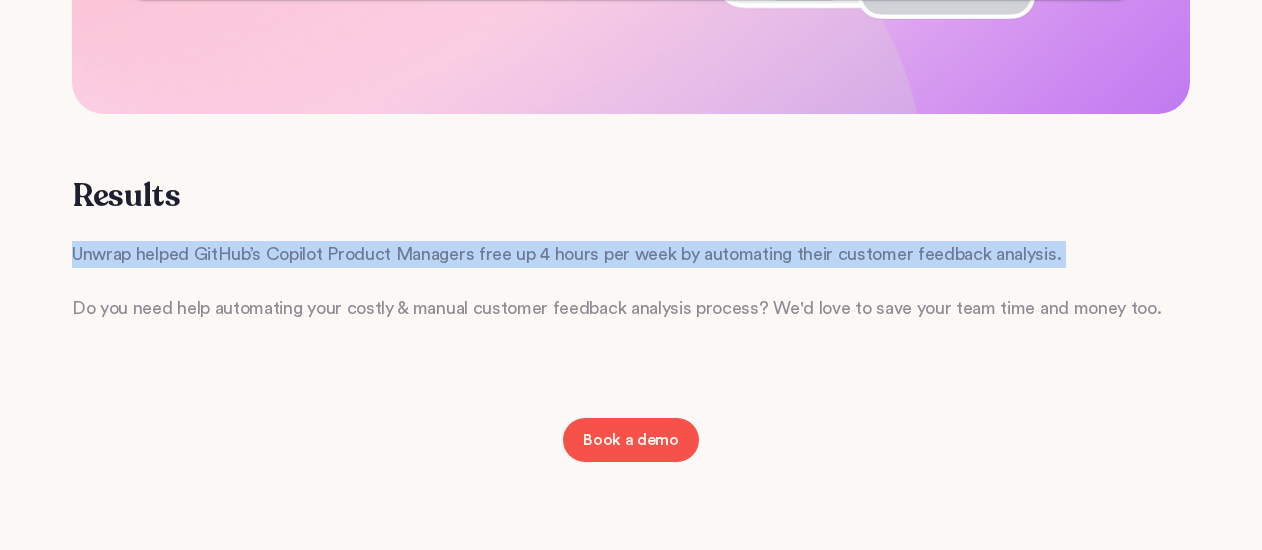 click on "Unwrap helped GitHub’s Copilot Product Managers free up 4 hours per week by automating their customer feedback analysis." at bounding box center (631, 254) 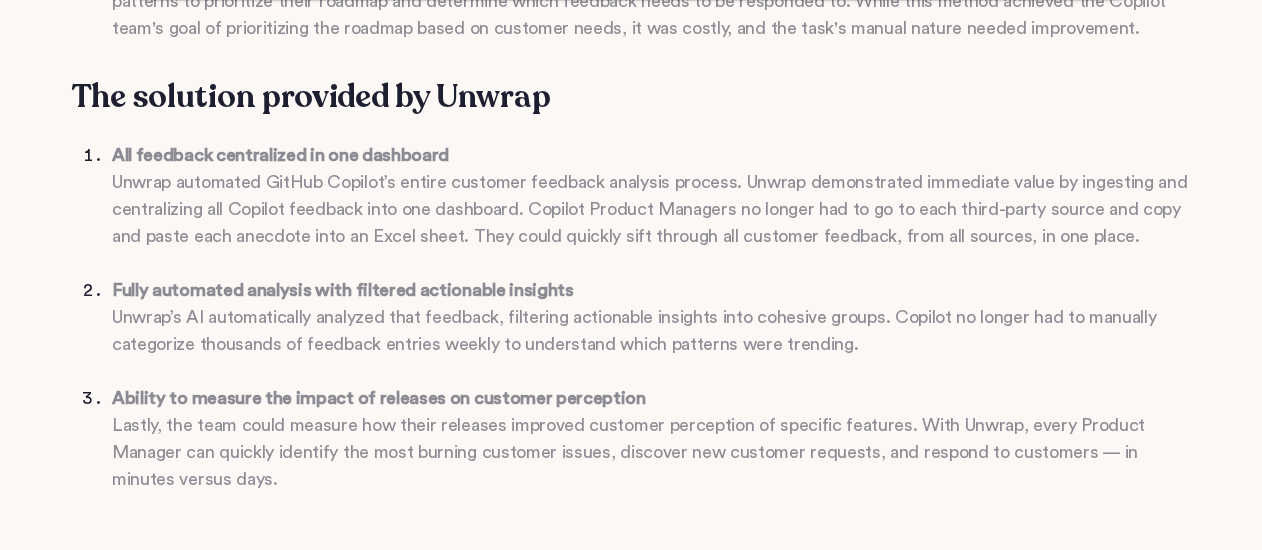 scroll, scrollTop: 1858, scrollLeft: 0, axis: vertical 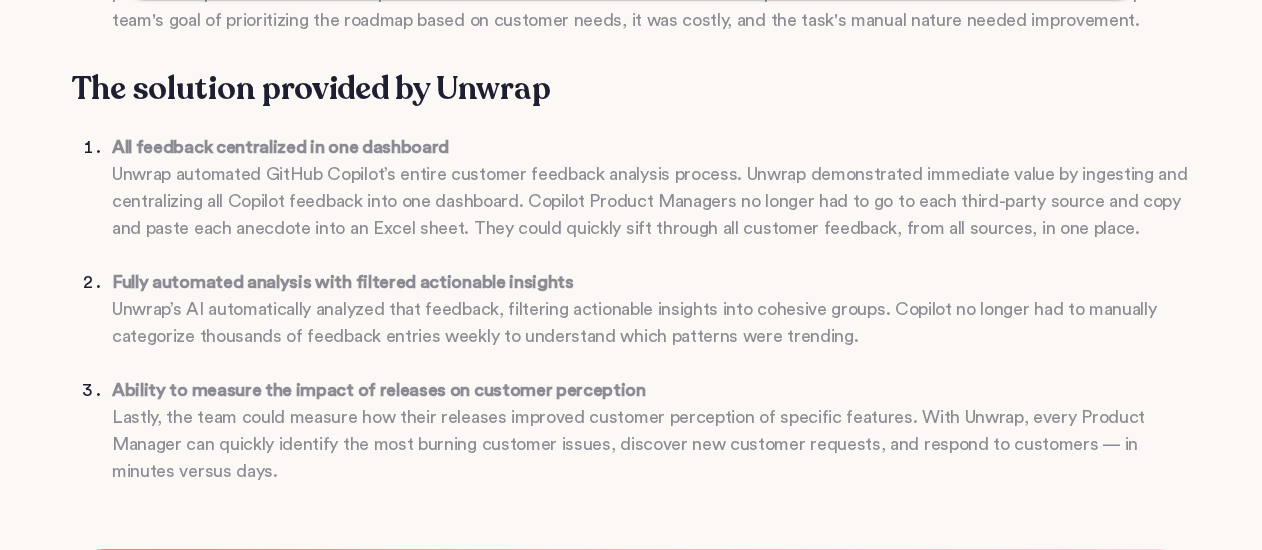 click on "All feedback centralized in one dashboard Unwrap automated GitHub Copilot’s entire customer feedback analysis process. Unwrap demonstrated immediate value by ingesting and centralizing all Copilot feedback into one dashboard. Copilot Product Managers no longer had to go to each third-party source and copy and paste each anecdote into an Excel sheet. They could quickly sift through all customer feedback, from all sources, in one place. ‍" at bounding box center (651, 201) 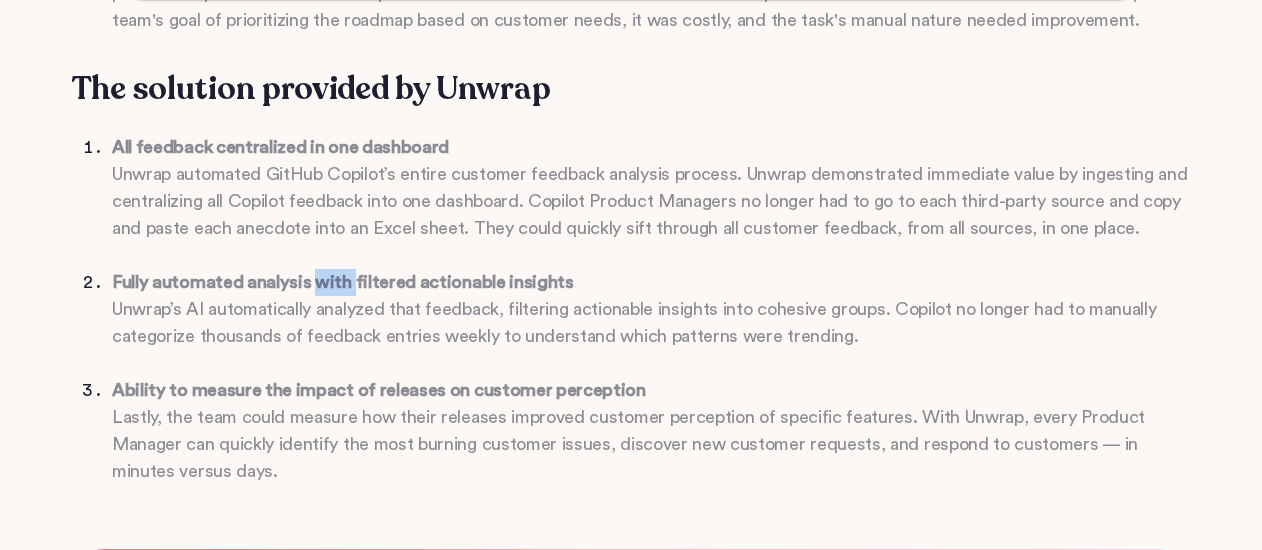 click on "Fully automated analysis with filtered actionable insights" at bounding box center [343, 282] 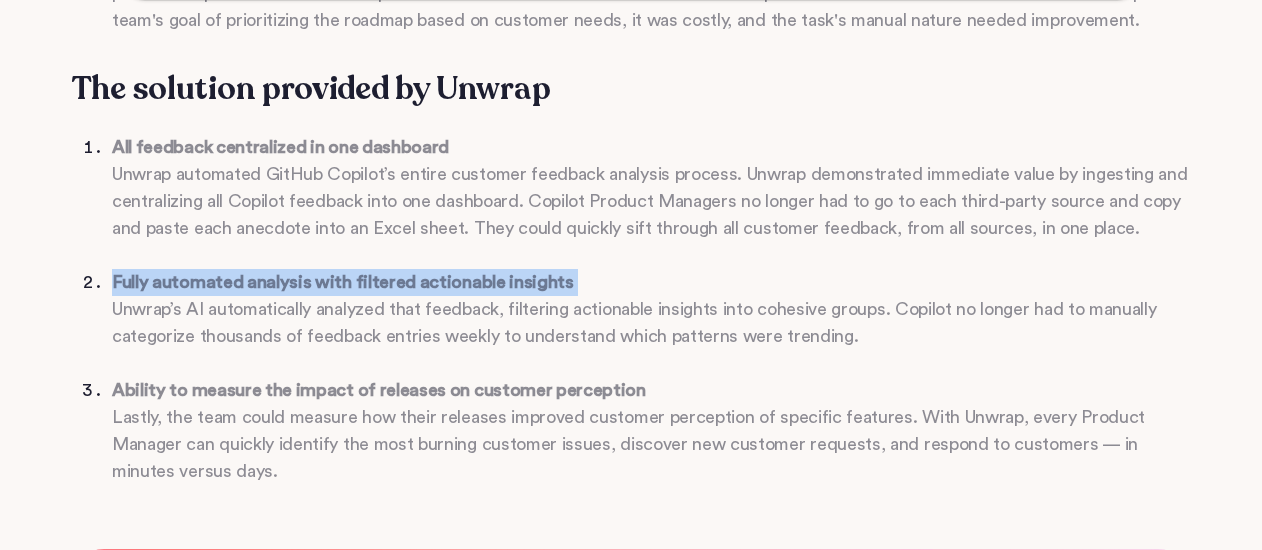 click on "Fully automated analysis with filtered actionable insights" at bounding box center (343, 282) 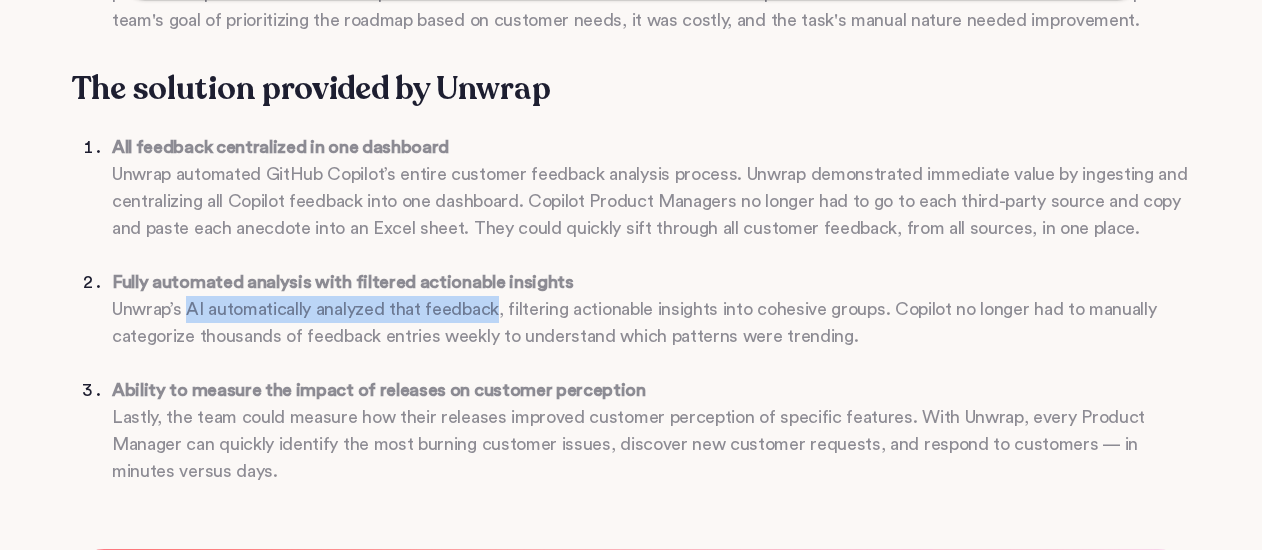 drag, startPoint x: 500, startPoint y: 305, endPoint x: 190, endPoint y: 316, distance: 310.1951 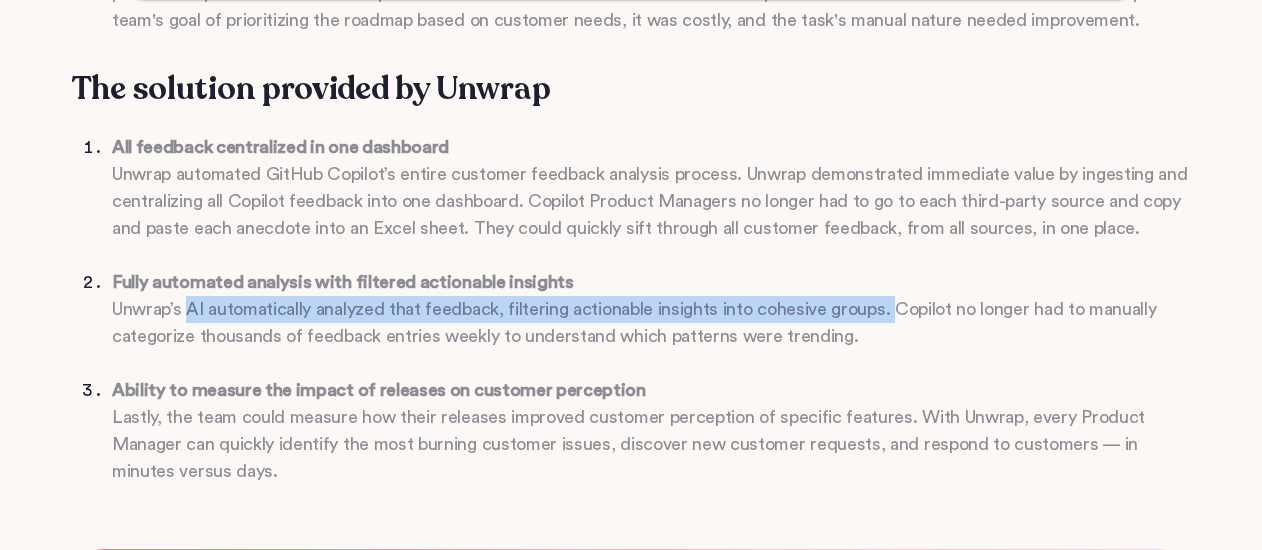 drag, startPoint x: 890, startPoint y: 302, endPoint x: 185, endPoint y: 307, distance: 705.0177 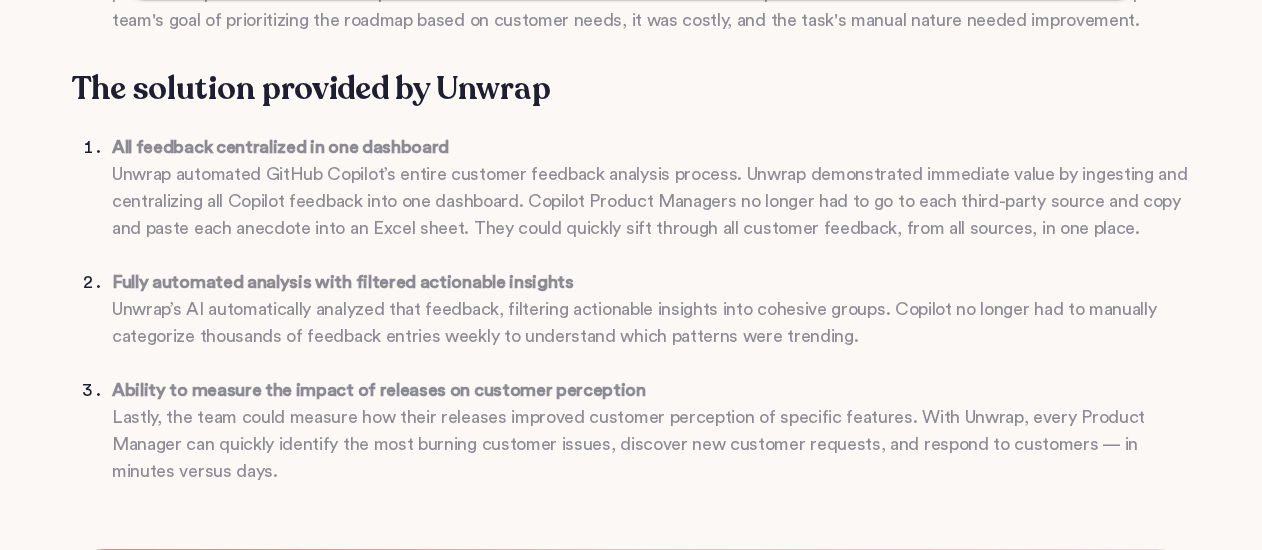 click on "Ability to measure the impact of releases on customer perception" at bounding box center (379, 390) 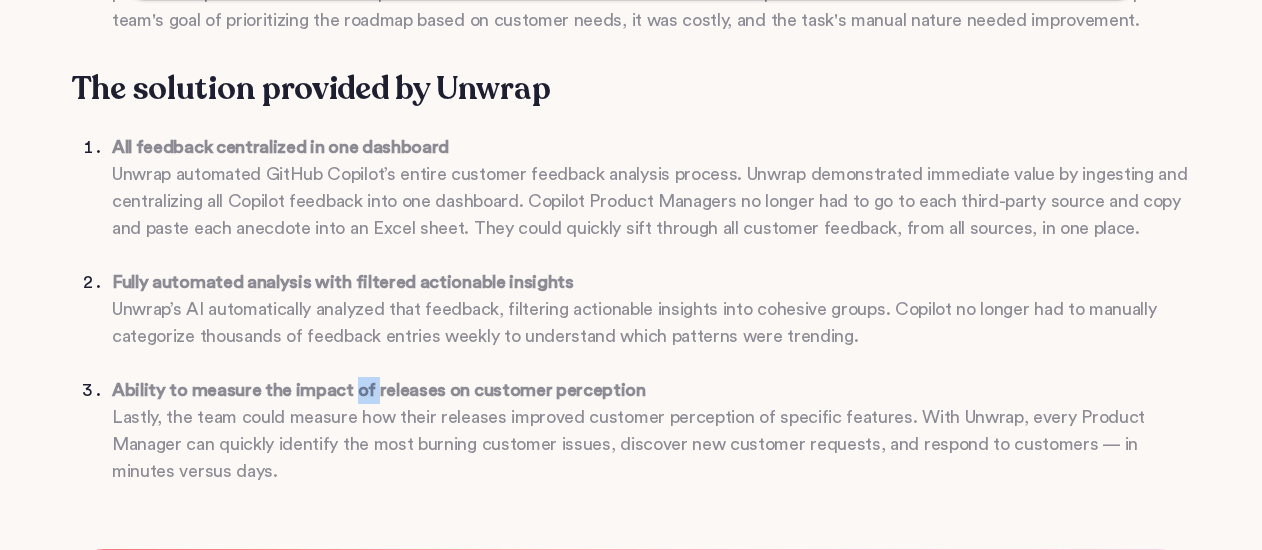 click on "Ability to measure the impact of releases on customer perception" at bounding box center [379, 390] 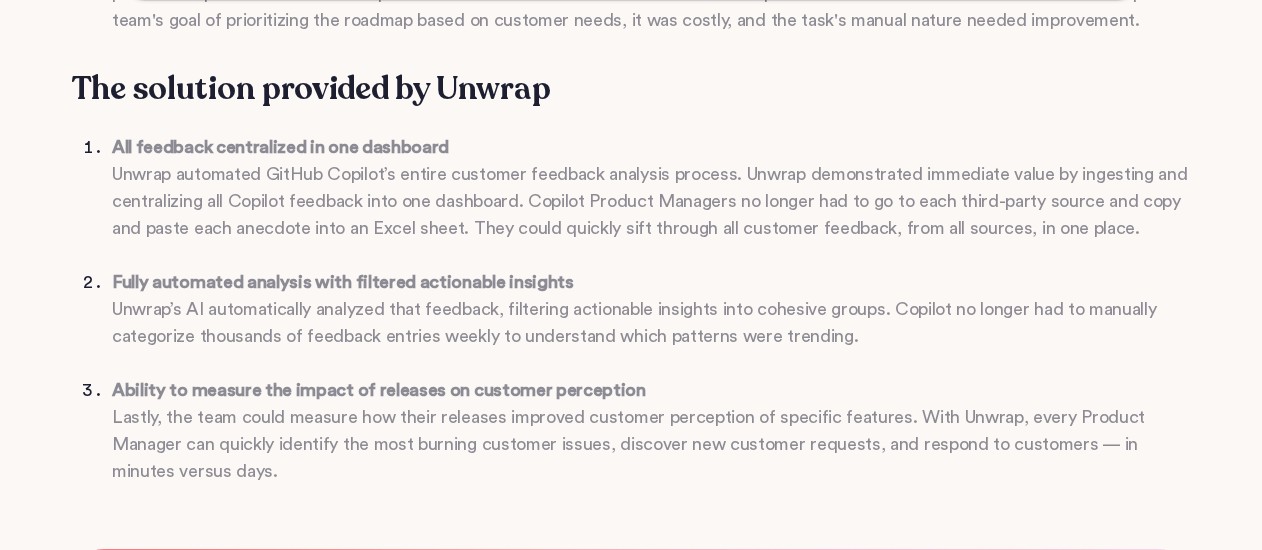 click on "Ability to measure the impact of releases on customer perception" at bounding box center [379, 390] 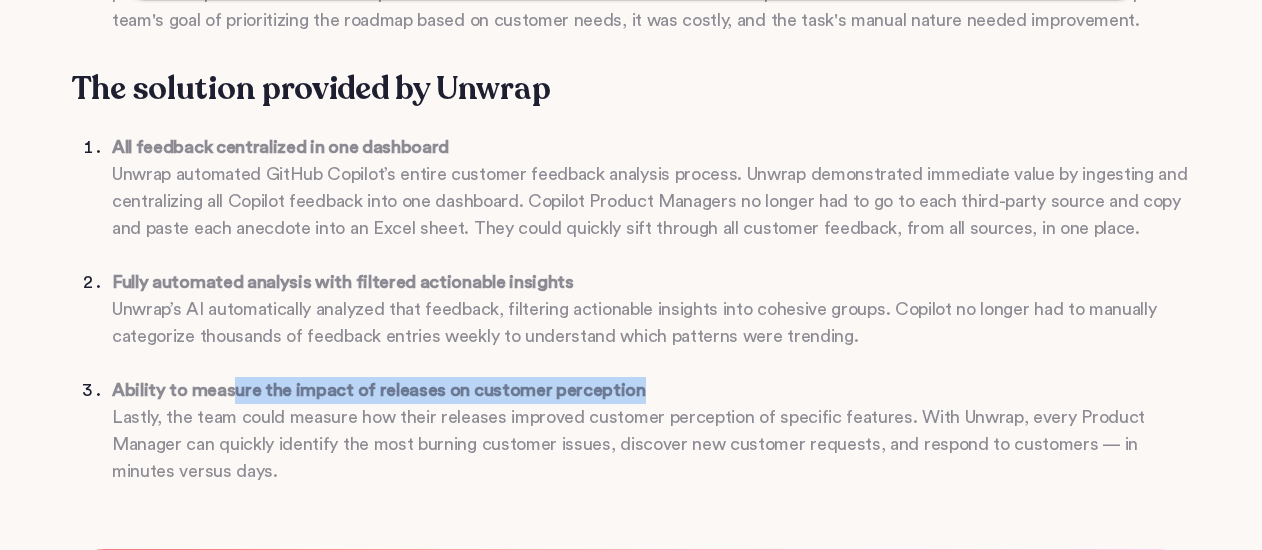 drag, startPoint x: 653, startPoint y: 385, endPoint x: 230, endPoint y: 380, distance: 423.02954 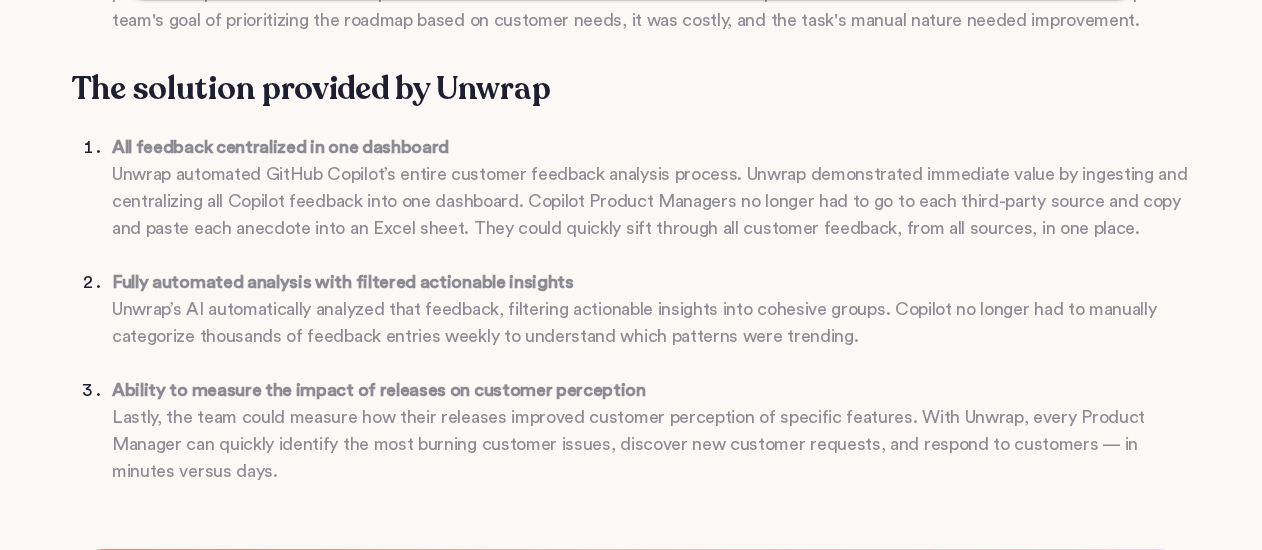 click on "Ability to measure the impact of releases on customer perception Lastly, the team could measure how their releases improved customer perception of specific features. With Unwrap, every Product Manager can quickly identify the most burning customer issues, discover new customer requests, and respond to customers — in minutes versus days." at bounding box center (651, 431) 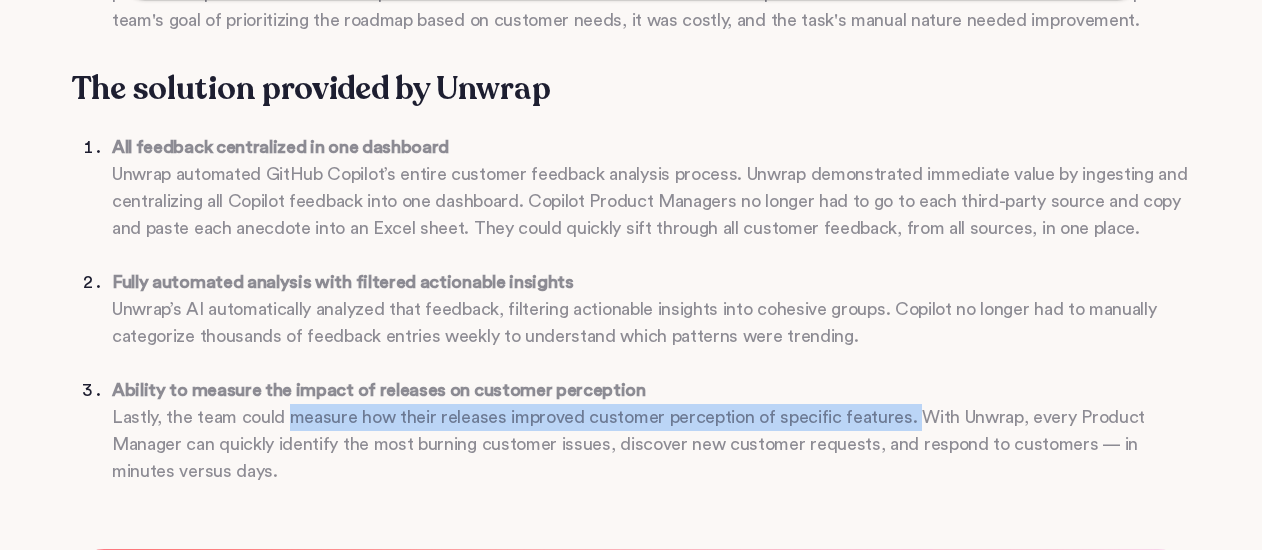 drag, startPoint x: 904, startPoint y: 413, endPoint x: 287, endPoint y: 413, distance: 617 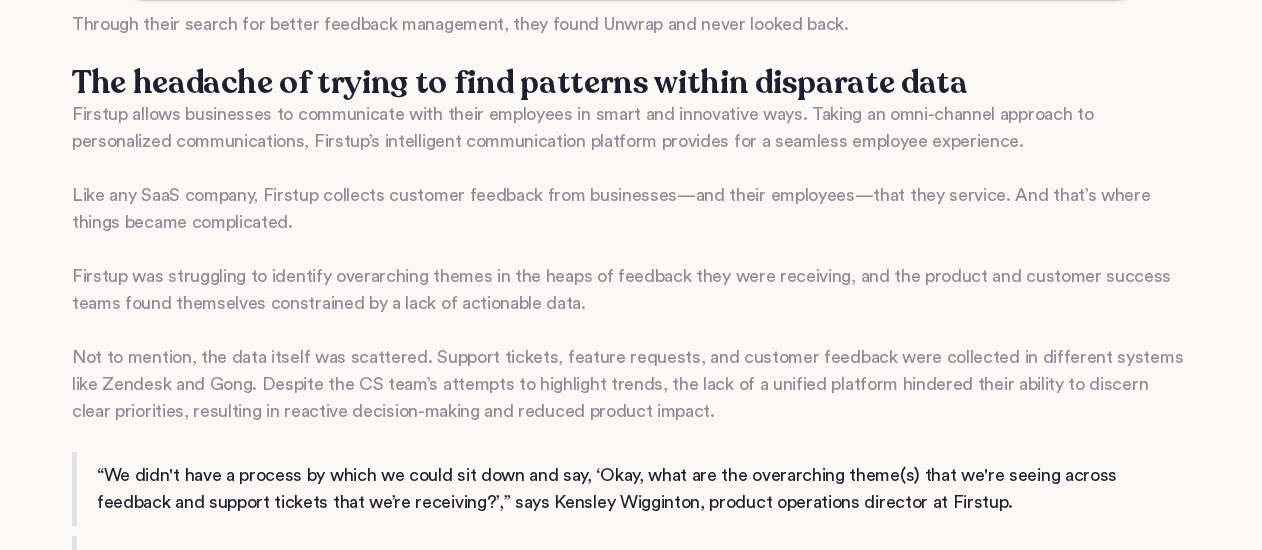 scroll, scrollTop: 971, scrollLeft: 0, axis: vertical 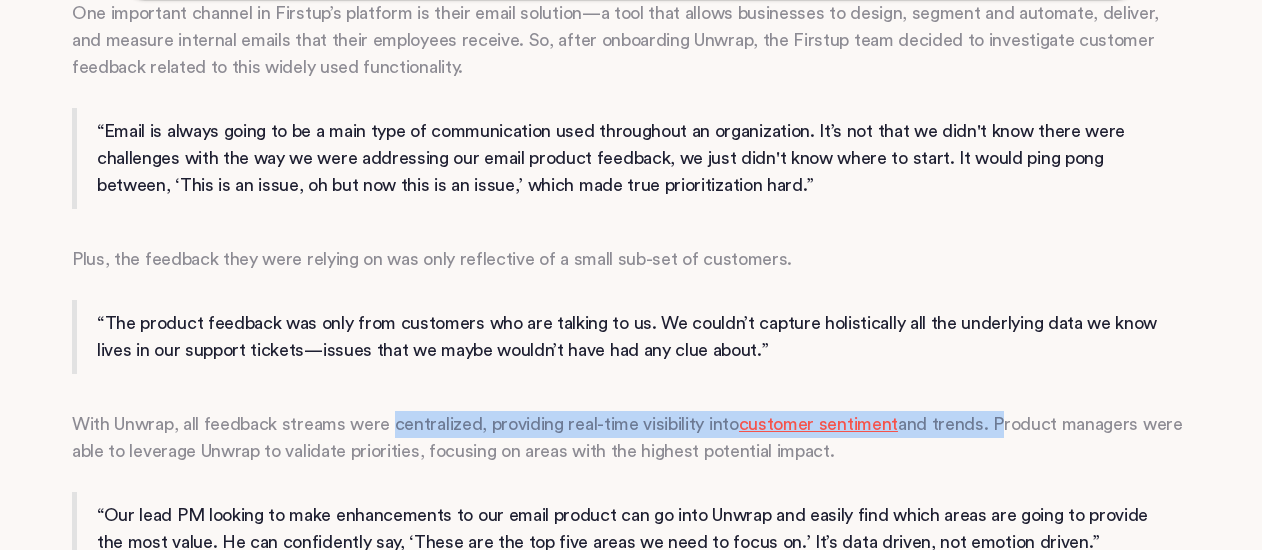 drag, startPoint x: 991, startPoint y: 425, endPoint x: 394, endPoint y: 414, distance: 597.1013 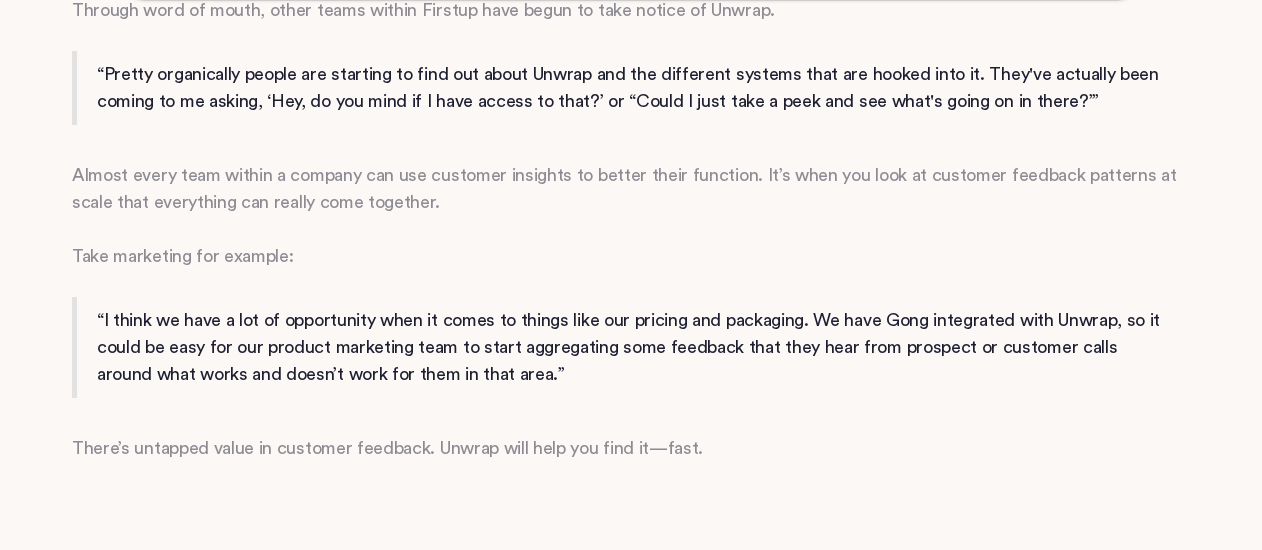 scroll, scrollTop: 2934, scrollLeft: 0, axis: vertical 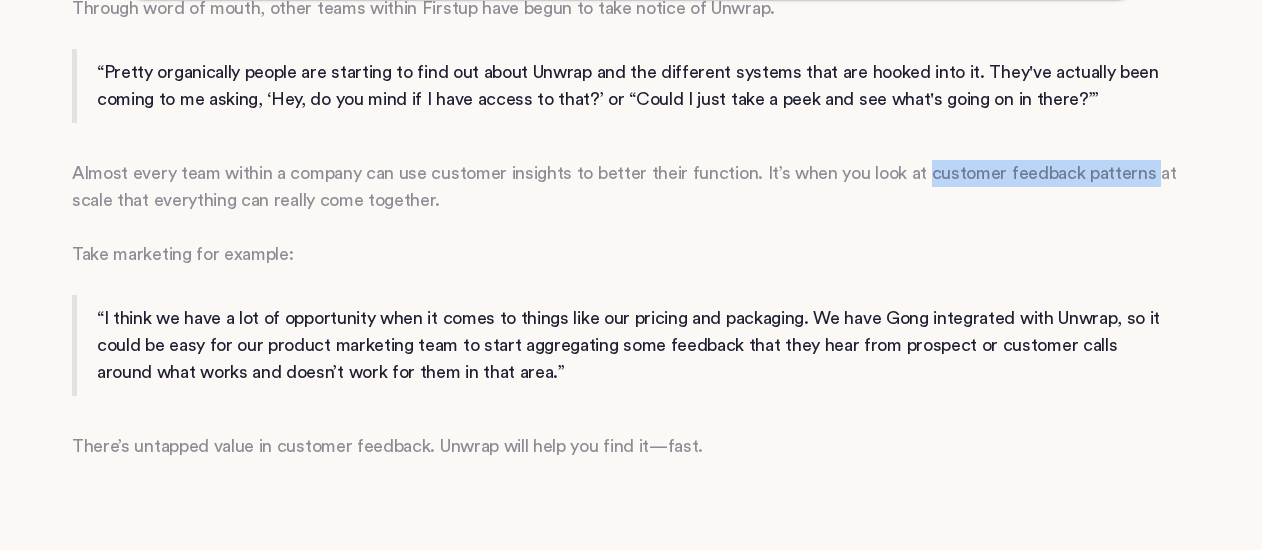 drag, startPoint x: 1142, startPoint y: 172, endPoint x: 918, endPoint y: 176, distance: 224.0357 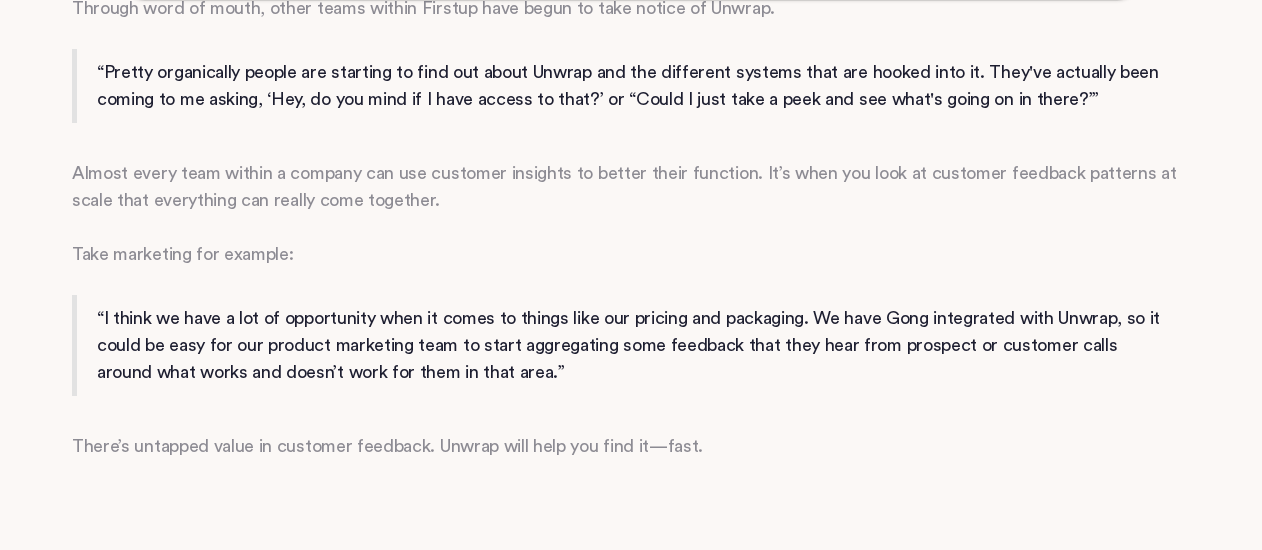 click on "Almost every team within a company can use customer insights to better their function. It’s when you look at customer feedback patterns at scale that everything can really come together." at bounding box center [631, 187] 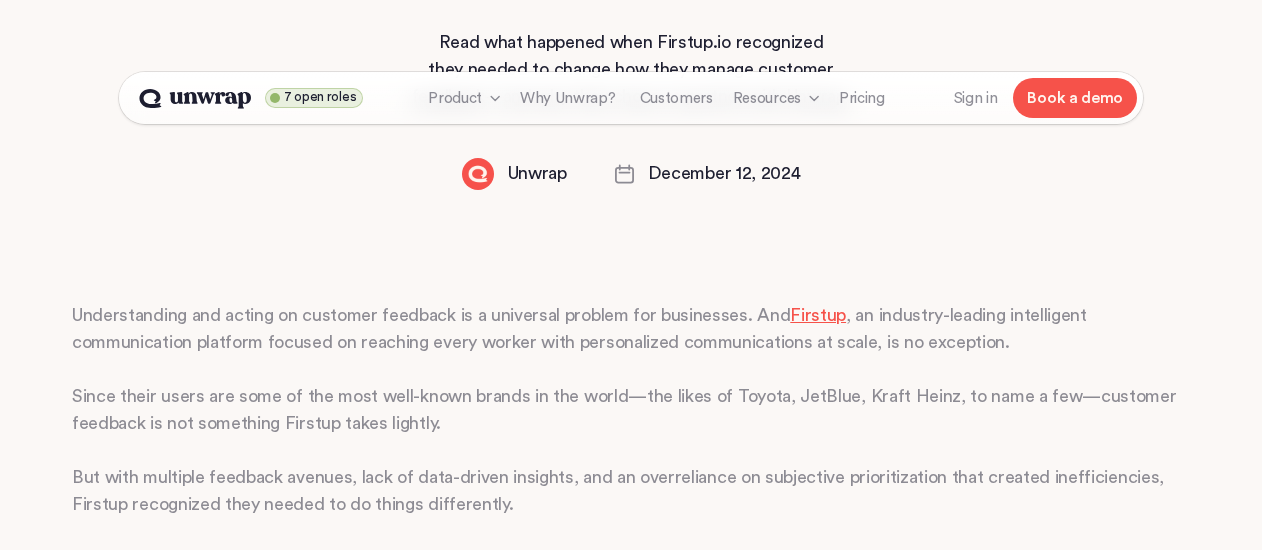 scroll, scrollTop: 0, scrollLeft: 0, axis: both 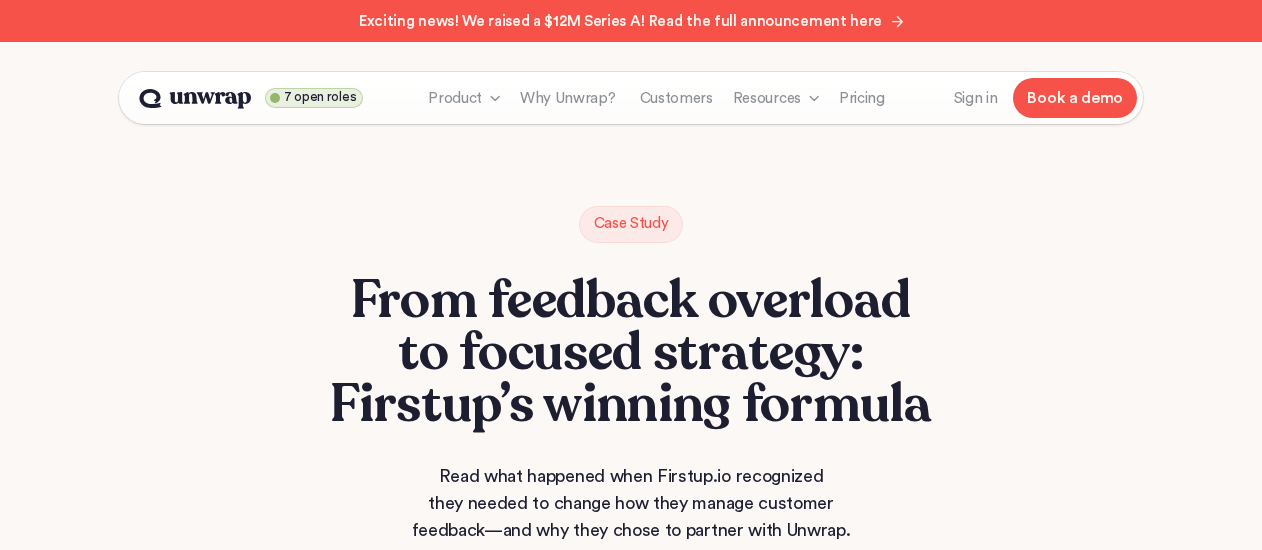 click on "From feedback overload to focused strategy: Firstup’s winning formula" at bounding box center [631, 353] 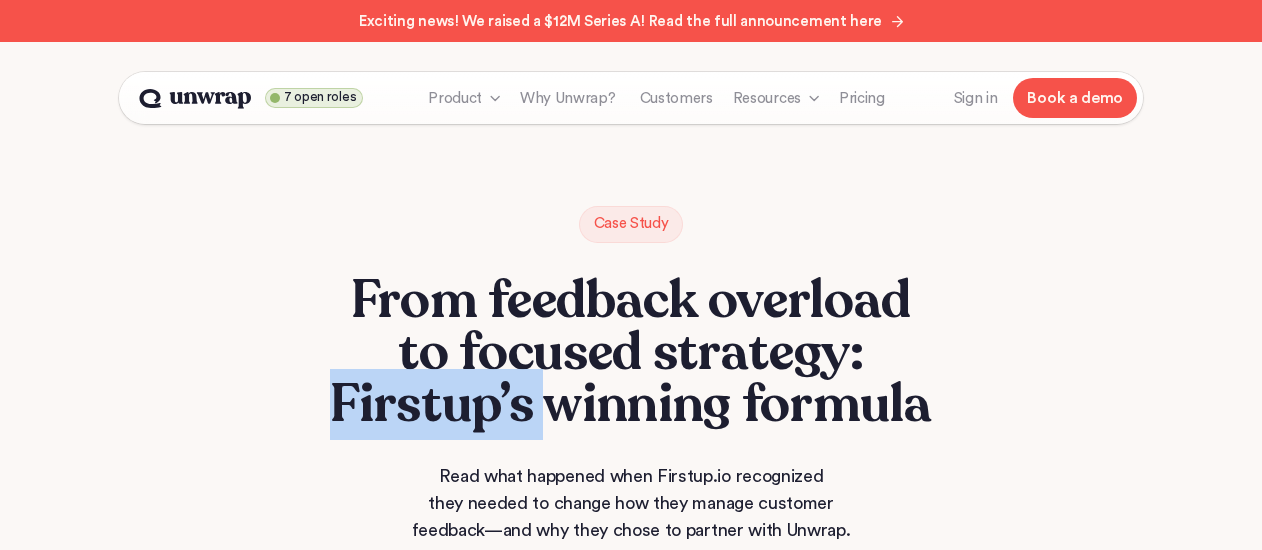click on "From feedback overload to focused strategy: Firstup’s winning formula" at bounding box center [631, 353] 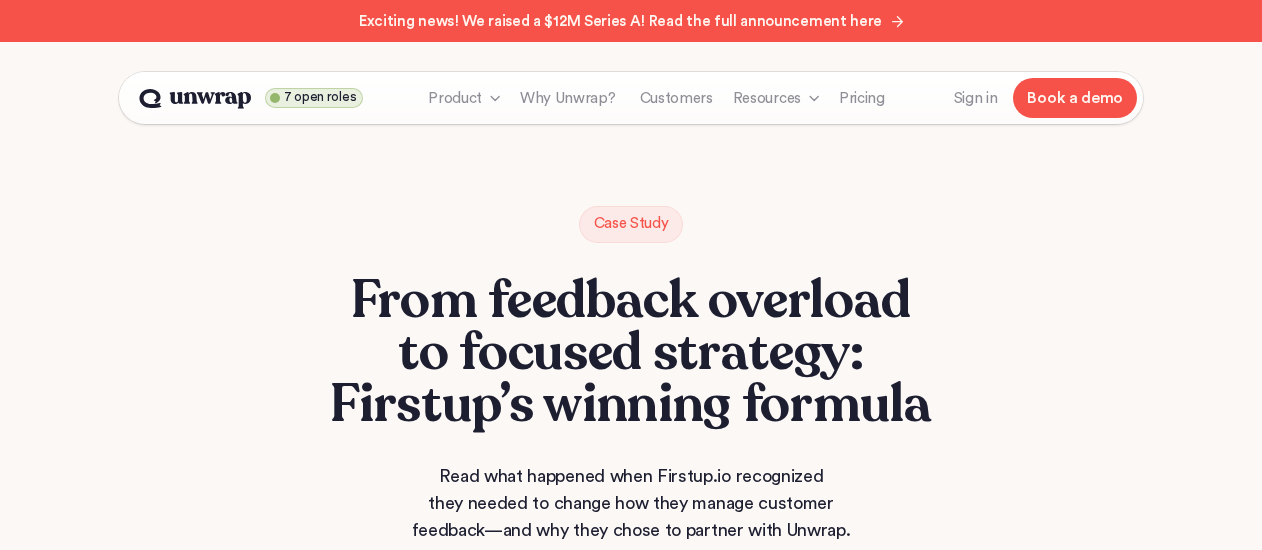 click on "From feedback overload to focused strategy: Firstup’s winning formula" at bounding box center (631, 353) 